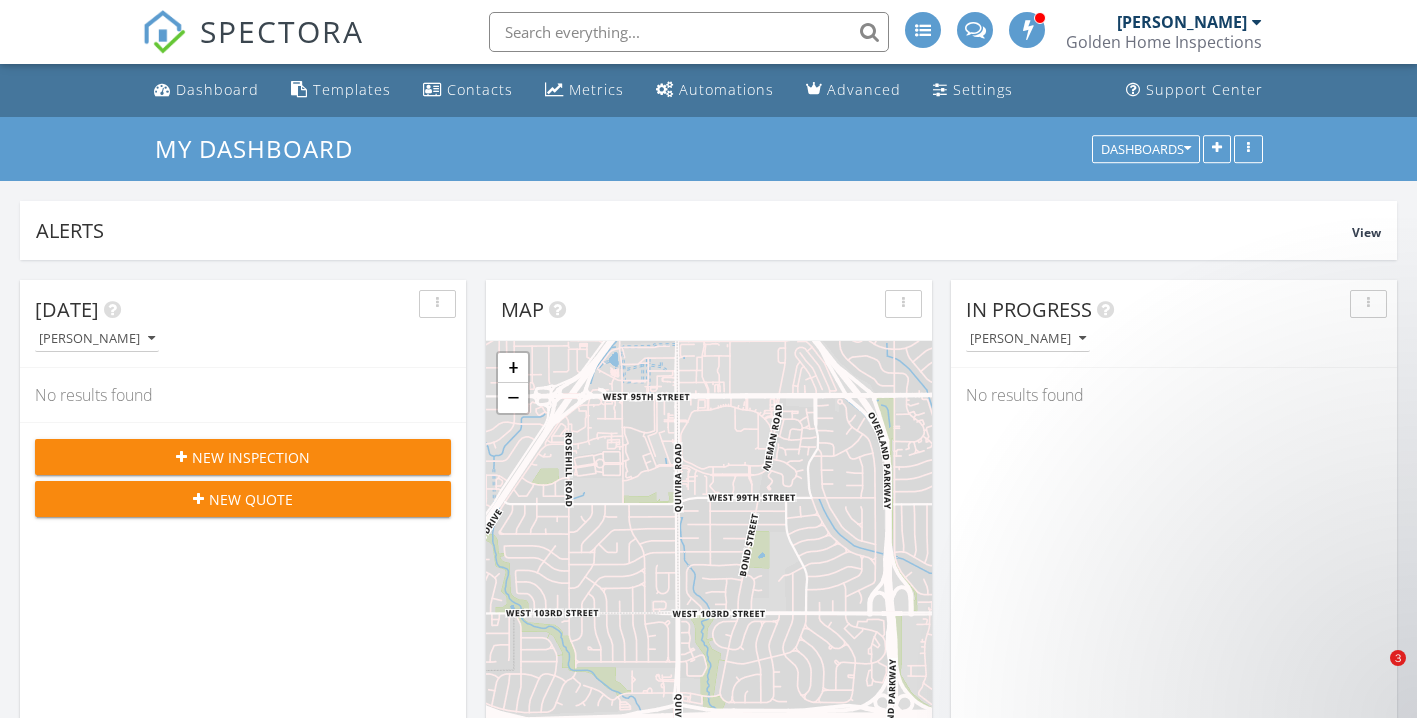 scroll, scrollTop: 959, scrollLeft: 0, axis: vertical 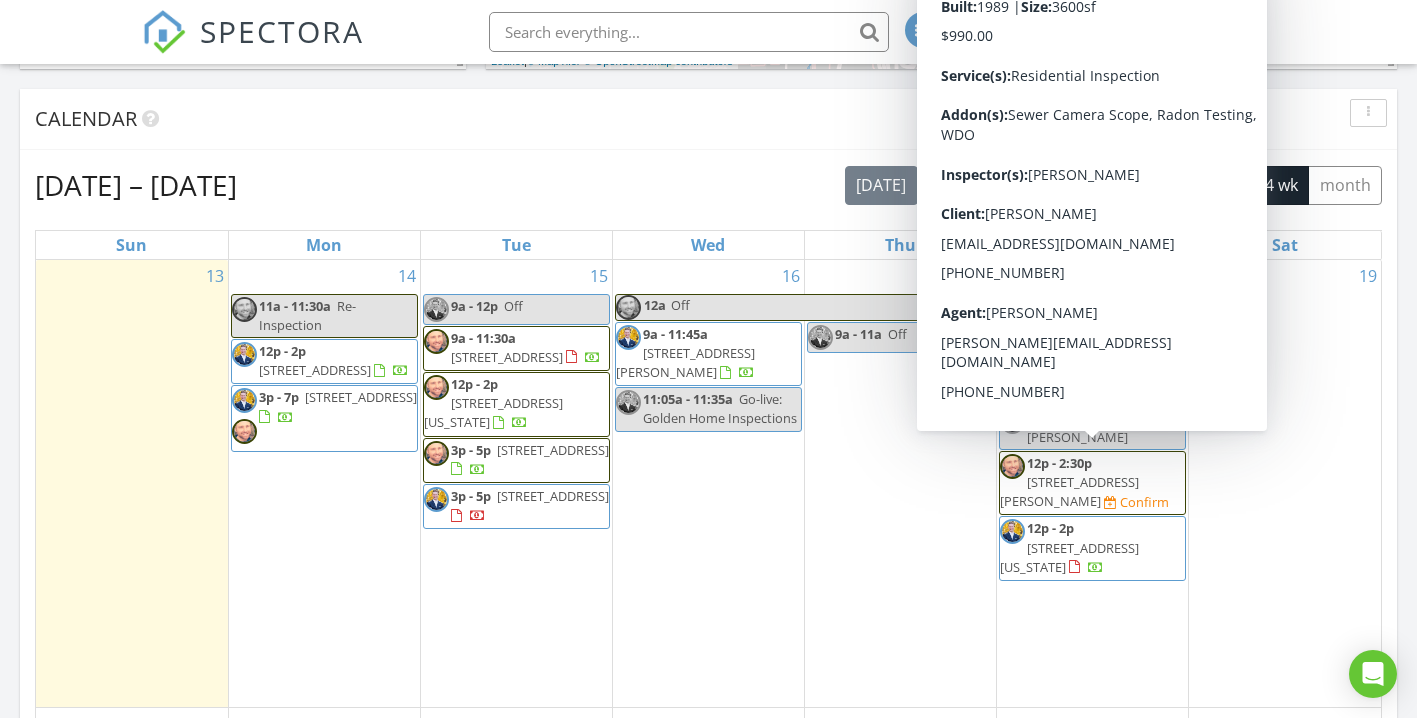 click on "[STREET_ADDRESS][PERSON_NAME]" at bounding box center (1069, 491) 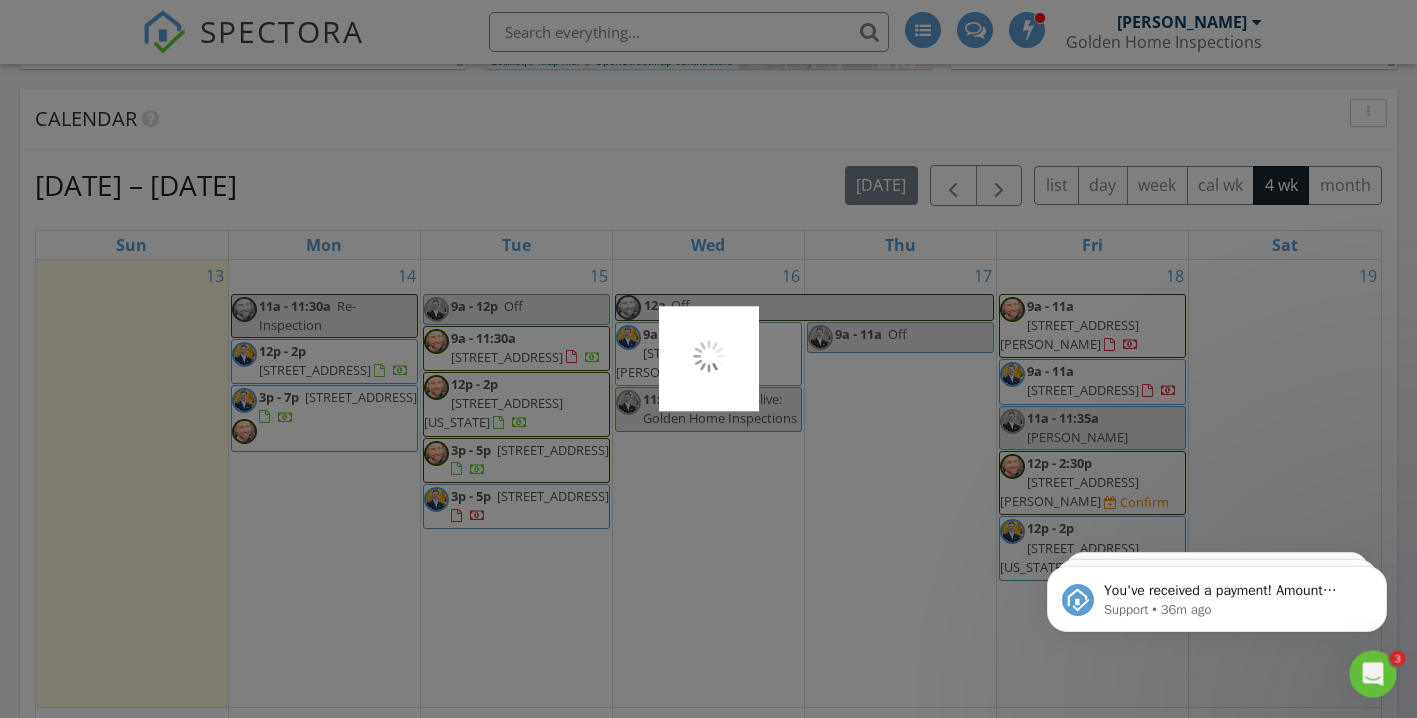 scroll, scrollTop: 0, scrollLeft: 0, axis: both 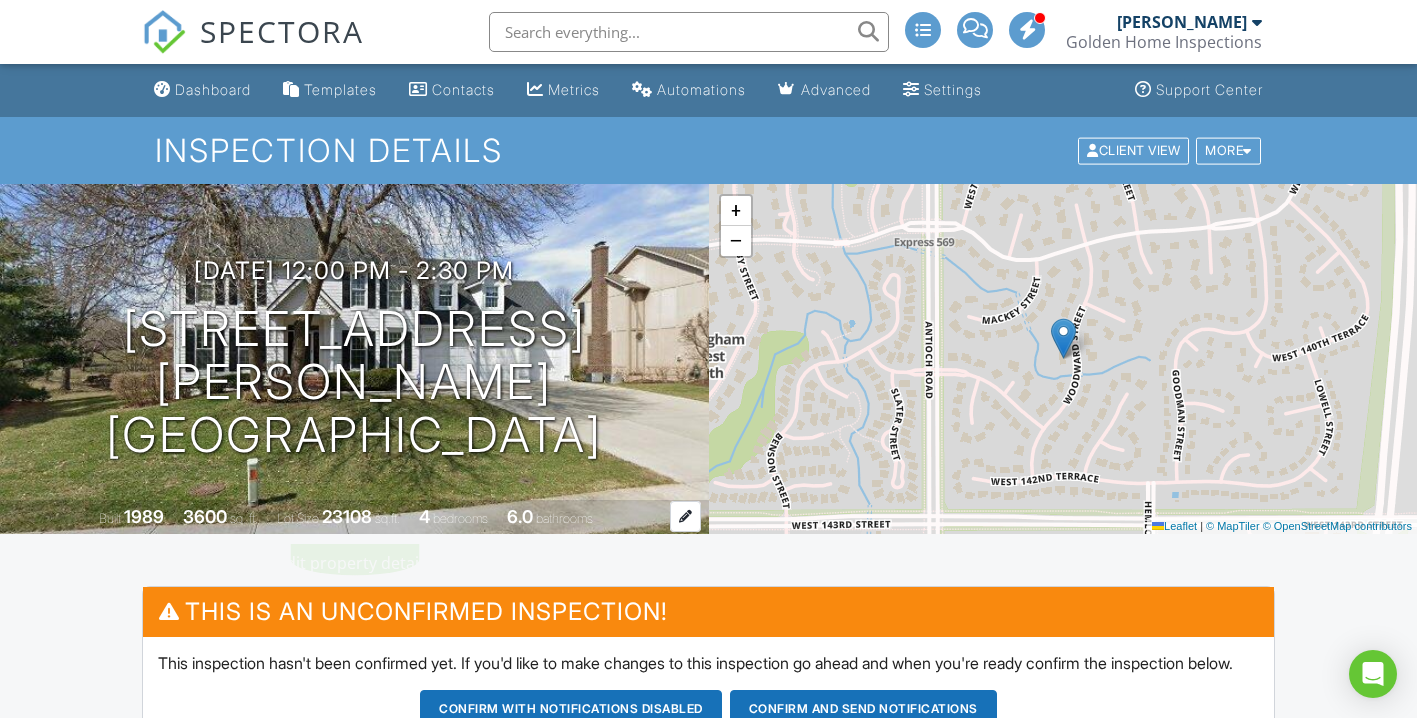 click on "3600" at bounding box center [205, 516] 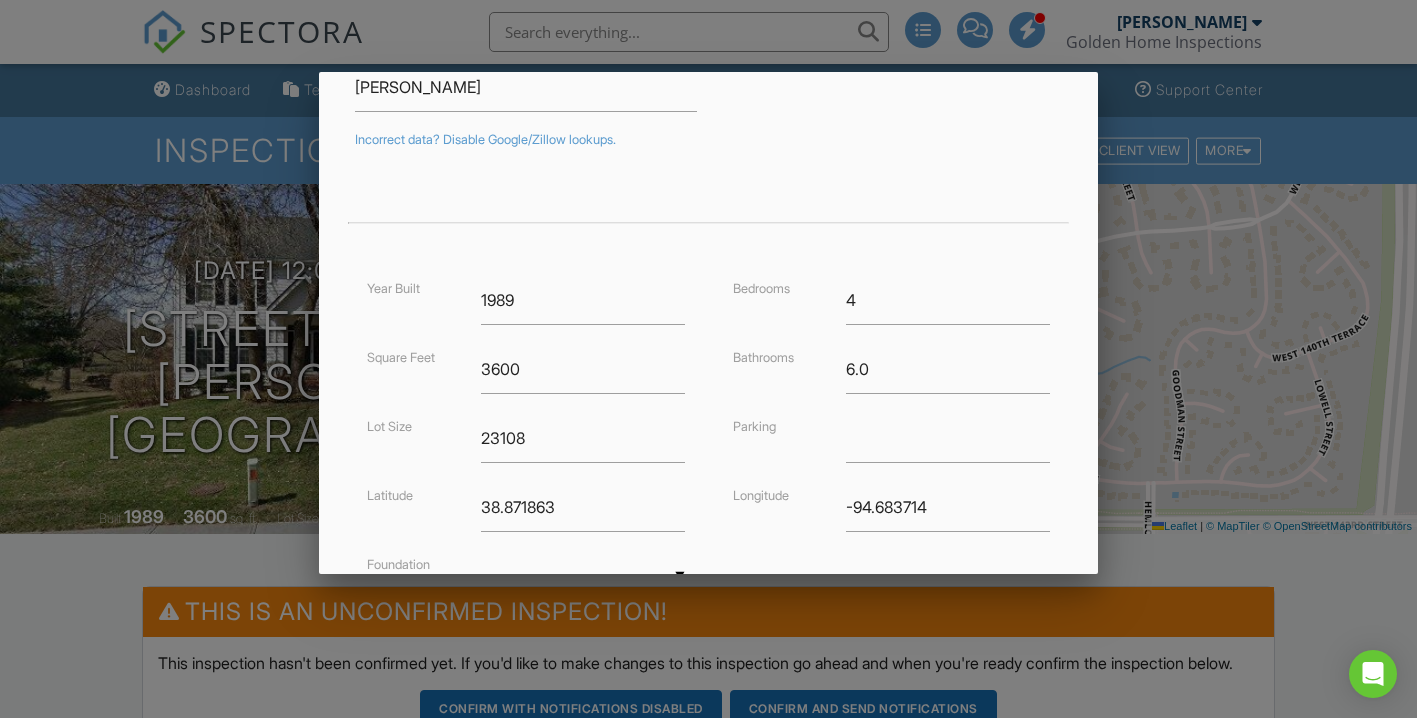 scroll, scrollTop: 314, scrollLeft: 0, axis: vertical 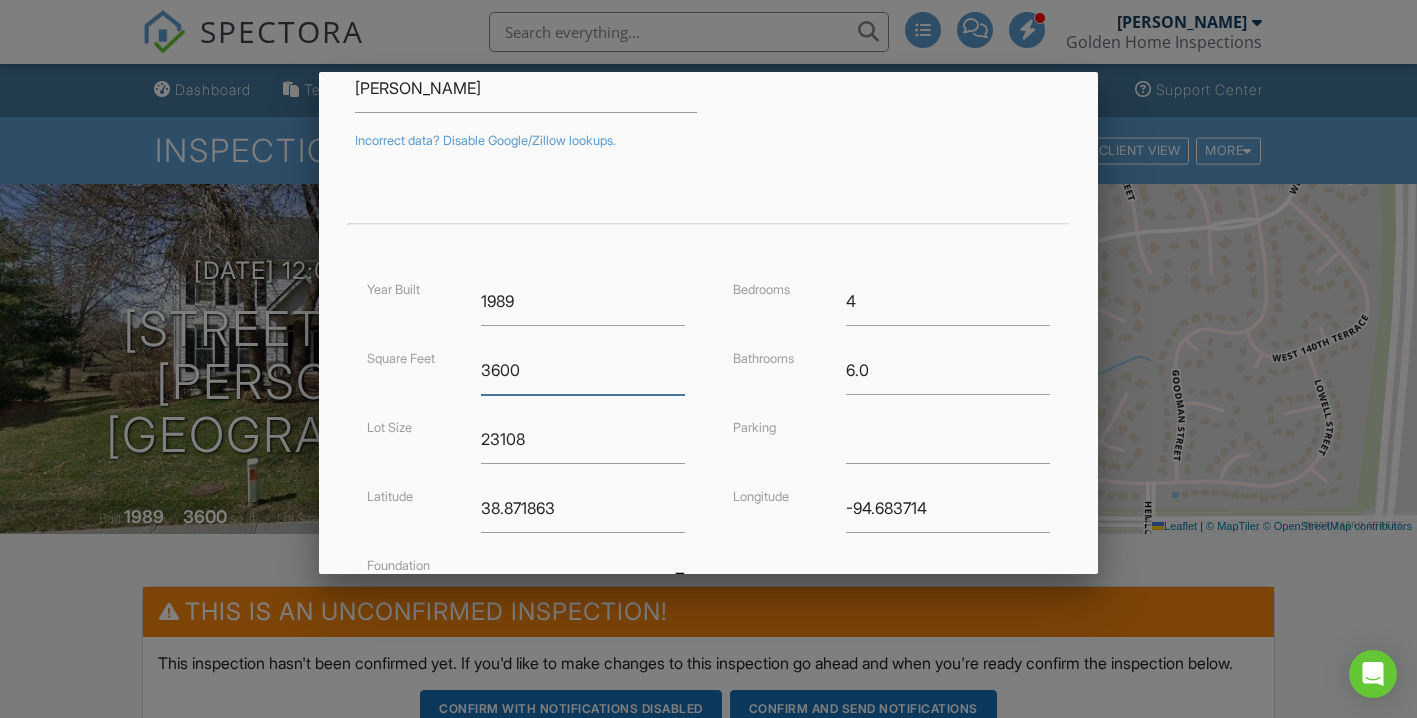 click on "3600" at bounding box center [583, 370] 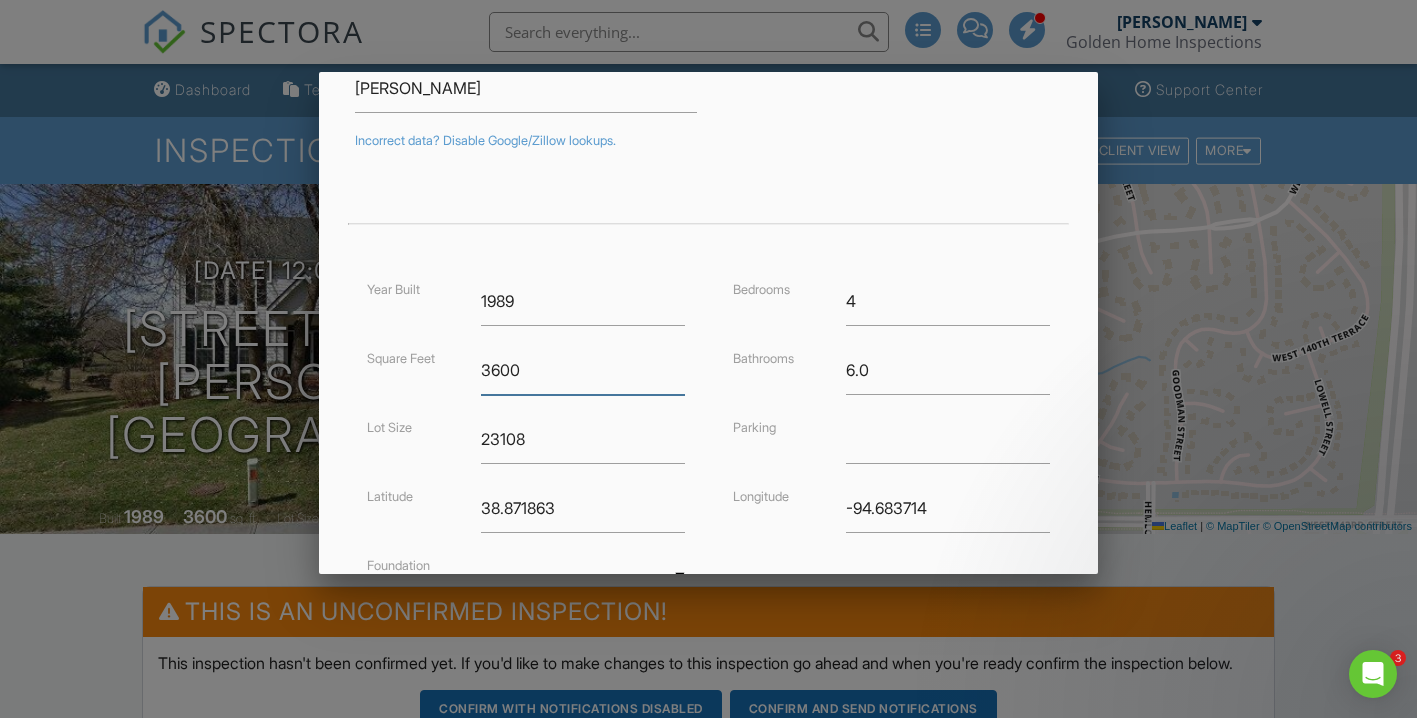 click on "3600" at bounding box center (583, 370) 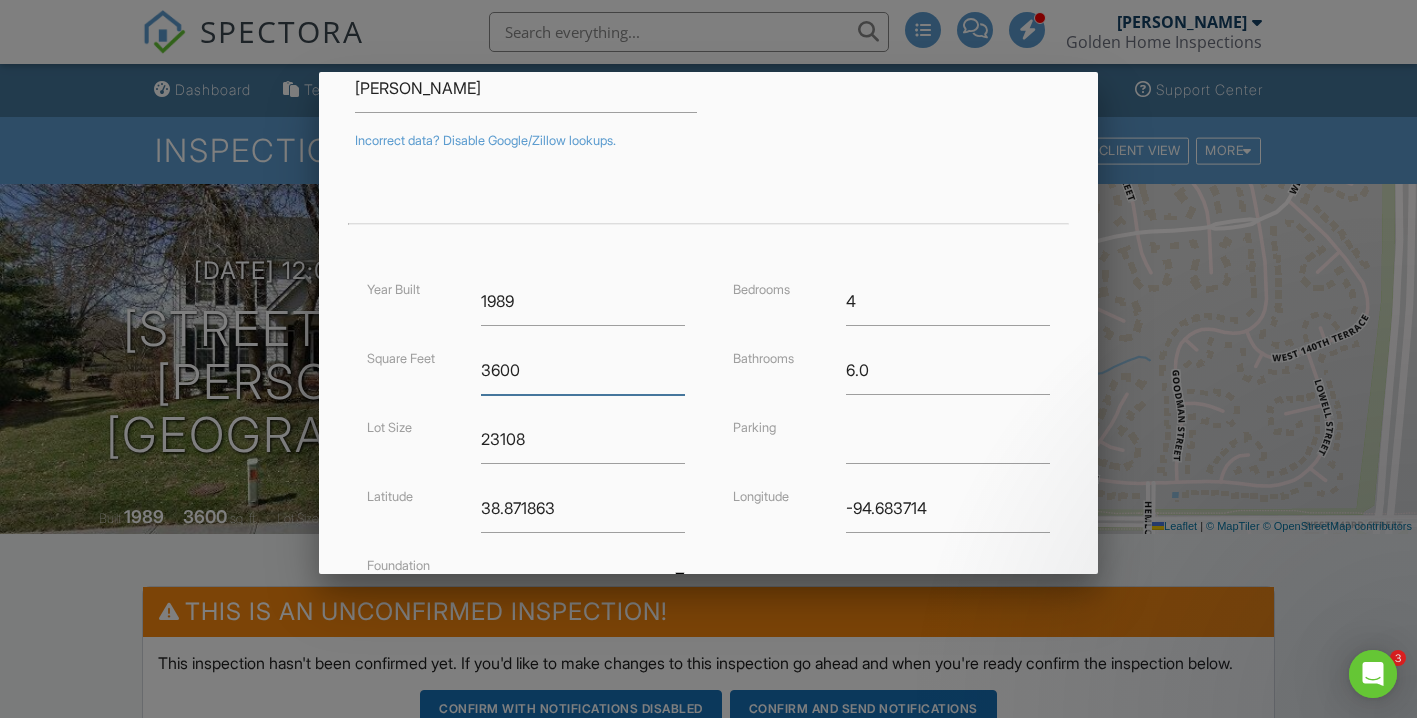 scroll, scrollTop: 0, scrollLeft: 0, axis: both 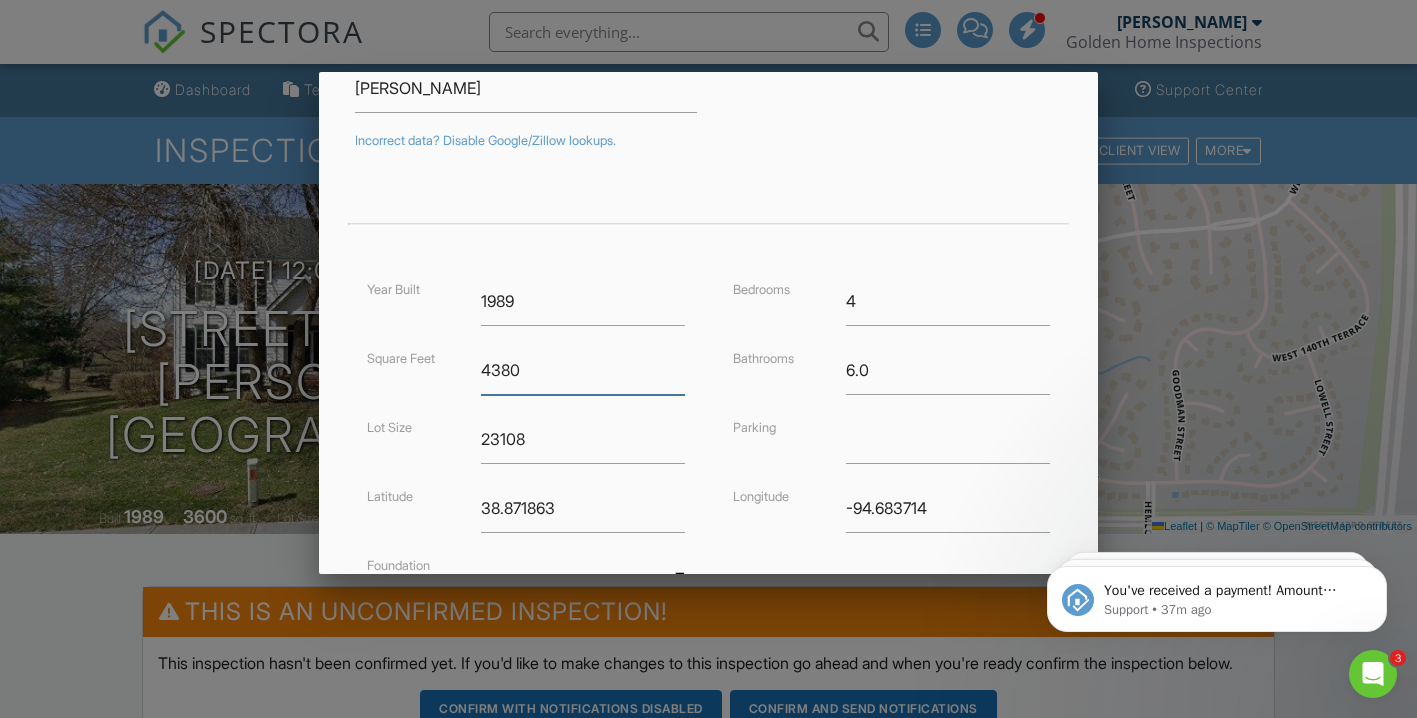 type on "4380" 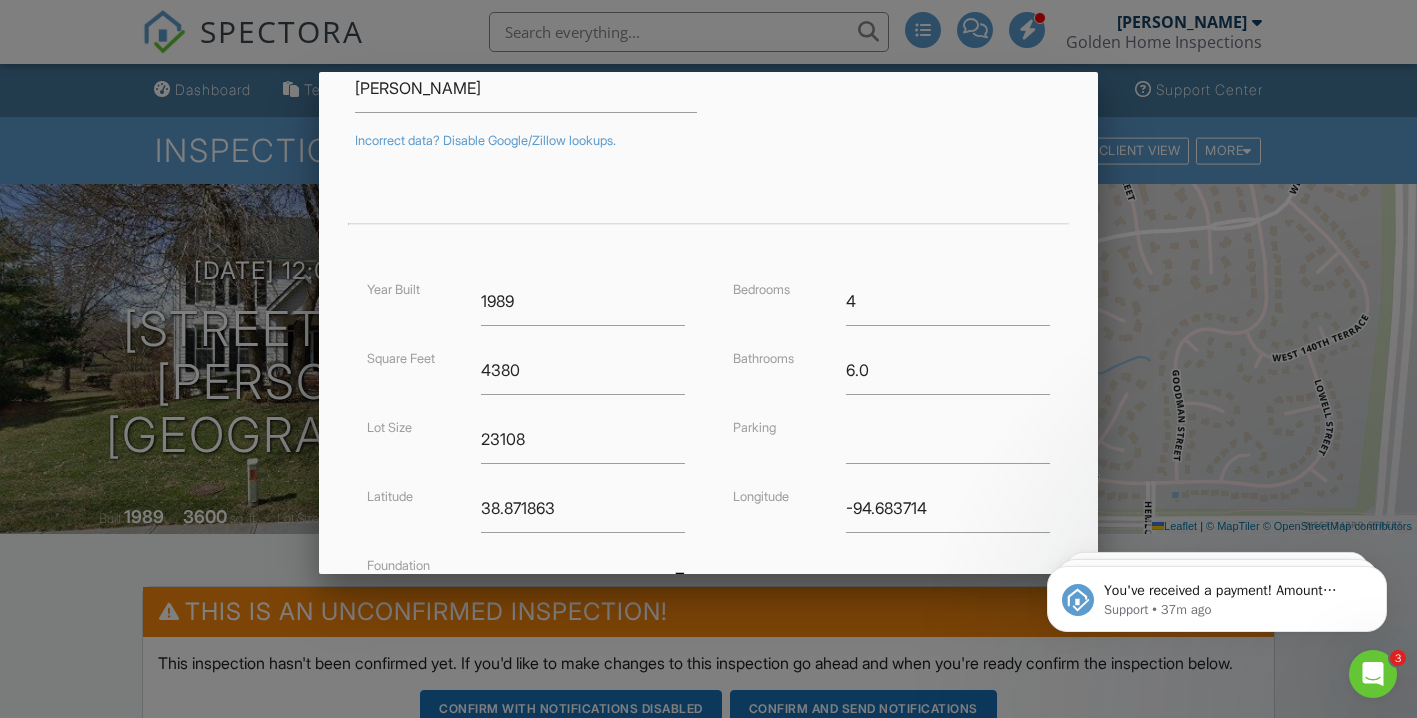 click on "Year Built
1989
Square Feet
4380
Lot Size
23108
Latitude
38.871863
Foundation
▼ Basement Slab Crawlspace
Basement
Slab
Crawlspace" at bounding box center (526, 459) 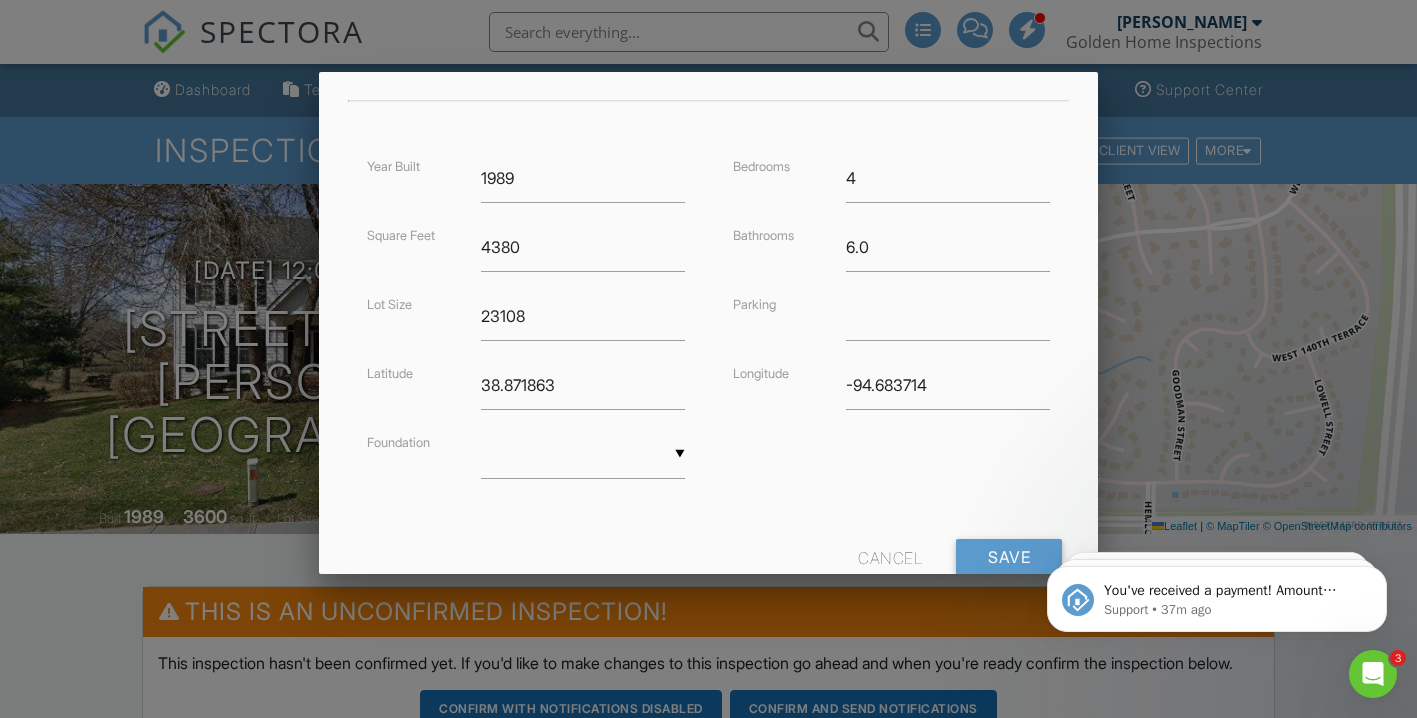 scroll, scrollTop: 497, scrollLeft: 0, axis: vertical 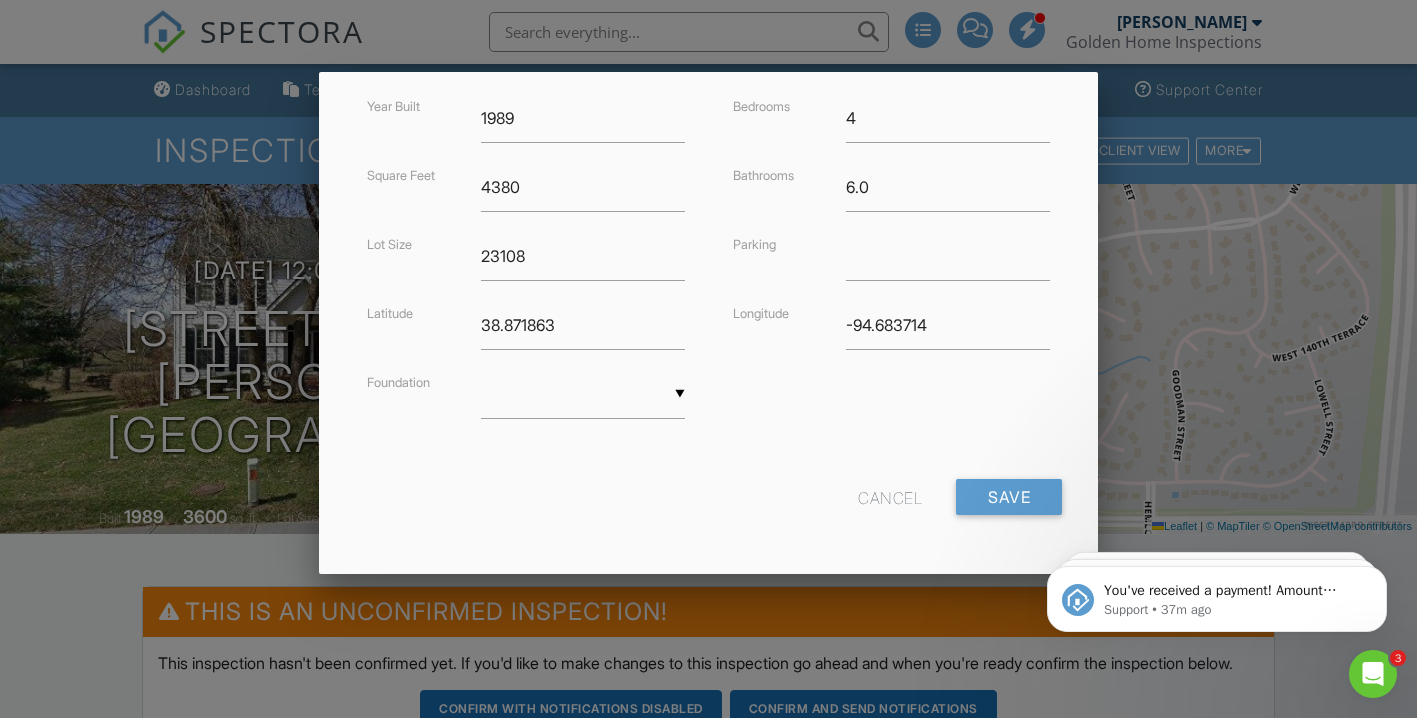 click on "▼ Basement Slab Crawlspace
Basement
Slab
Crawlspace" at bounding box center (583, 394) 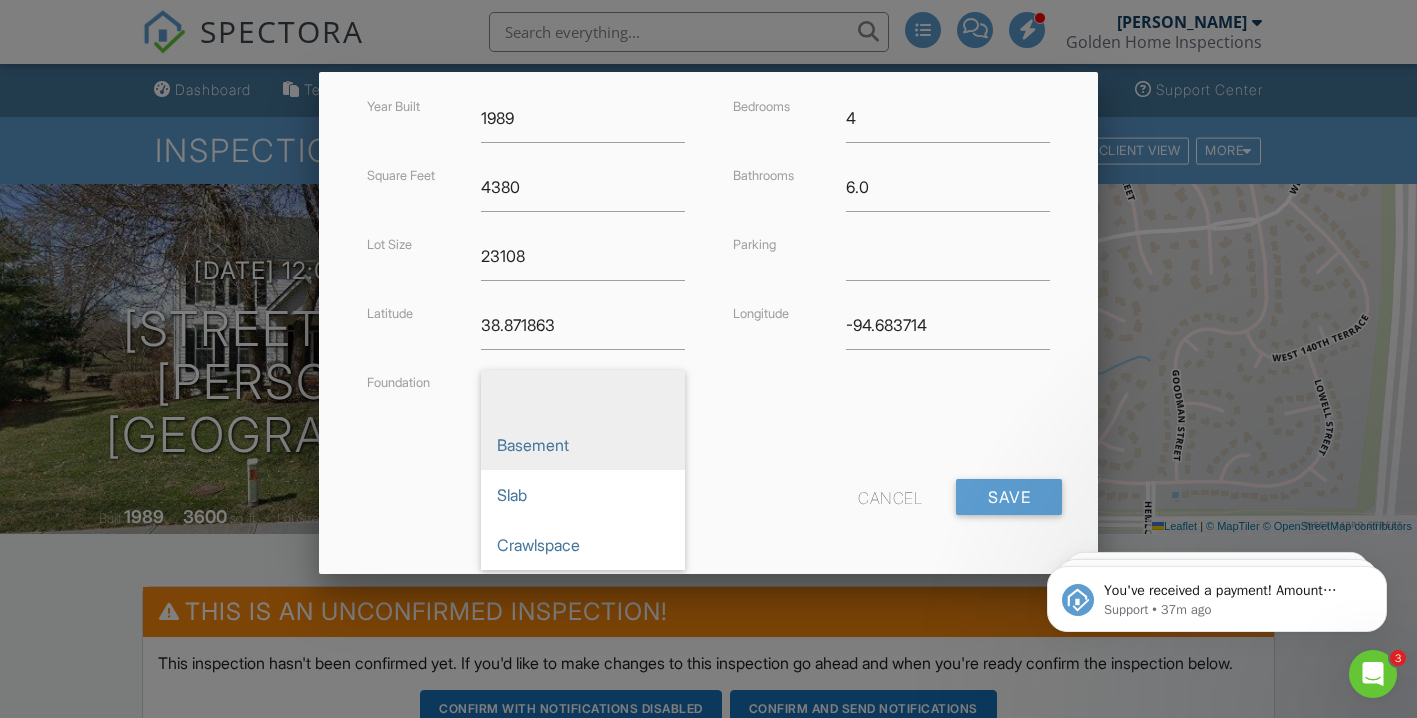click on "Basement" at bounding box center (583, 445) 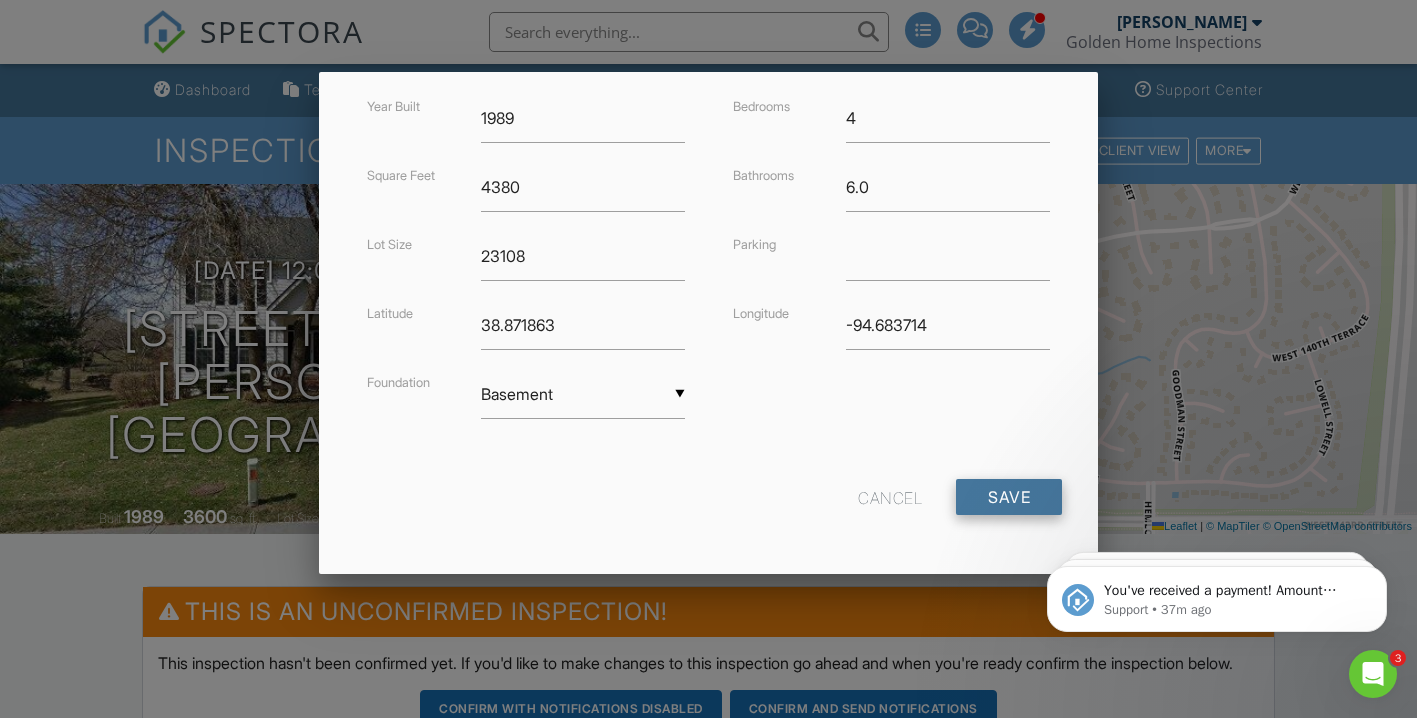 click on "Save" at bounding box center (1009, 497) 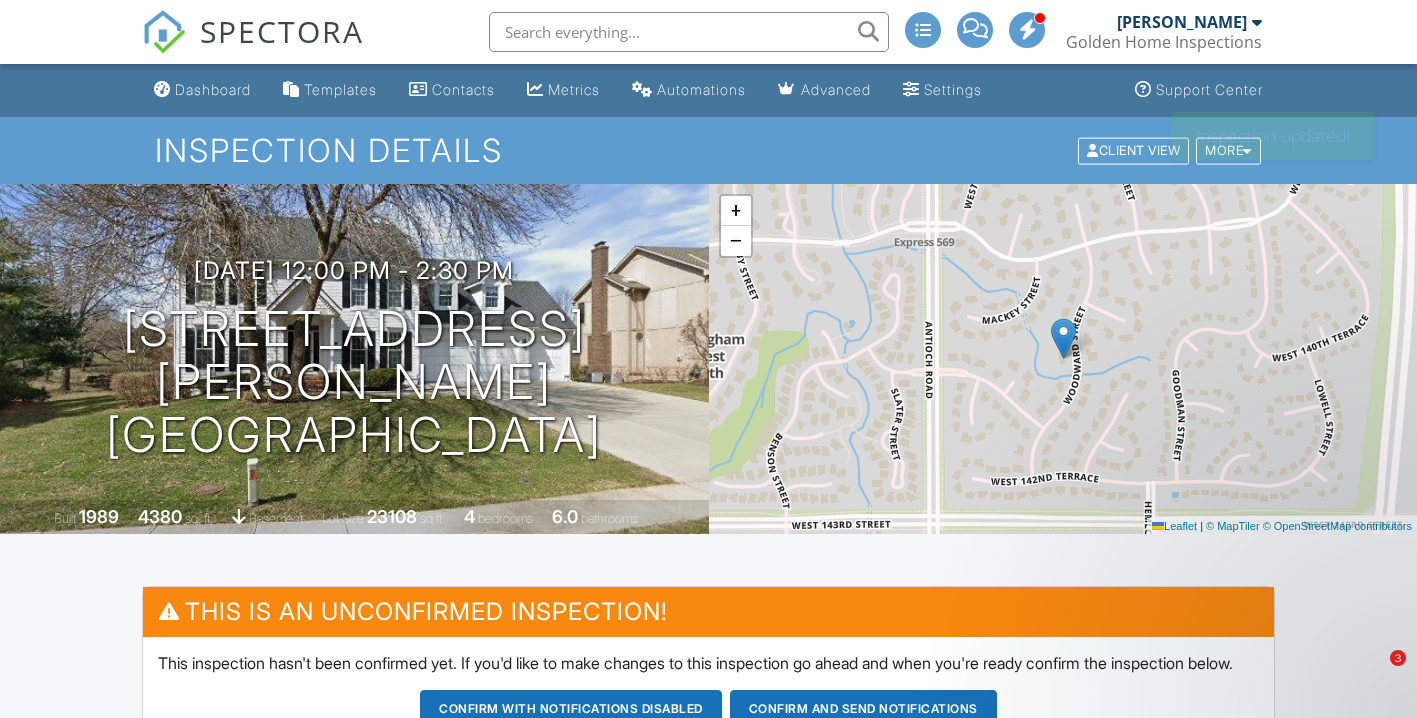 scroll, scrollTop: 0, scrollLeft: 0, axis: both 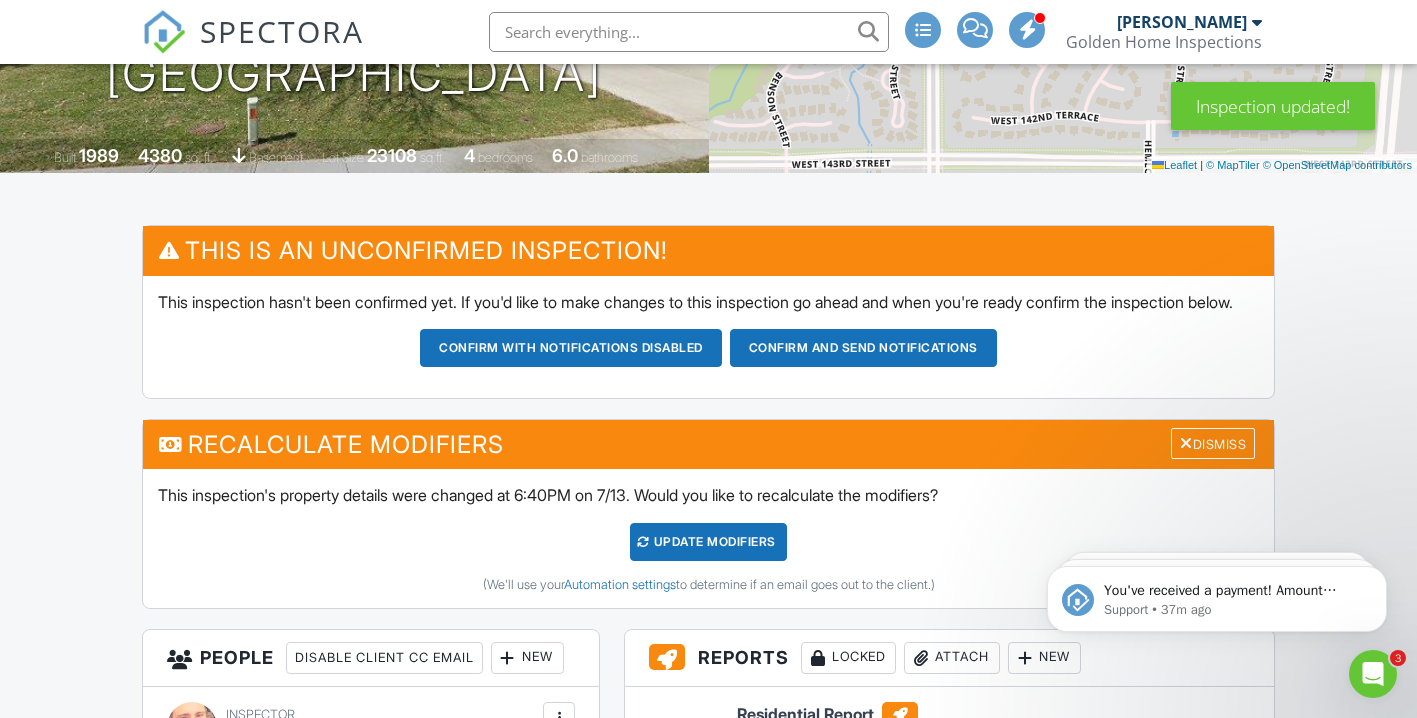 click on "UPDATE Modifiers" at bounding box center (708, 542) 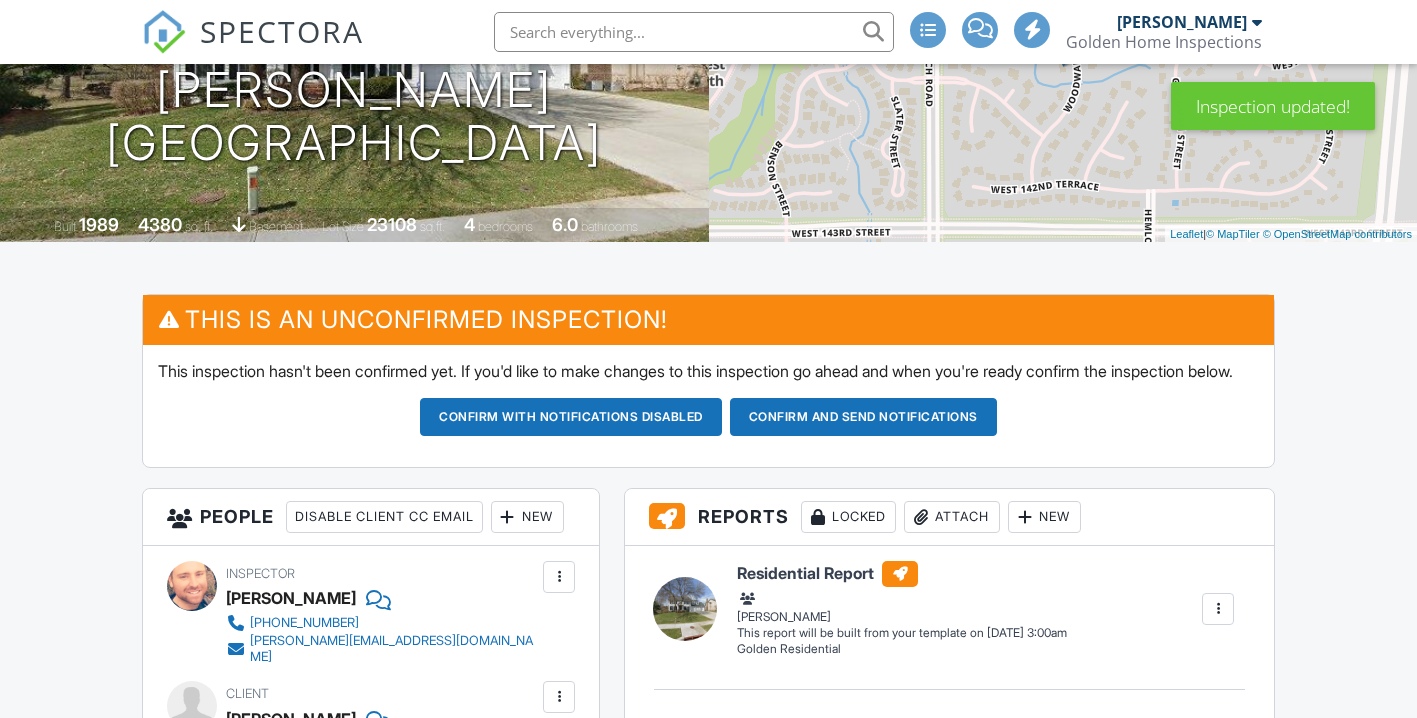 scroll, scrollTop: 297, scrollLeft: 0, axis: vertical 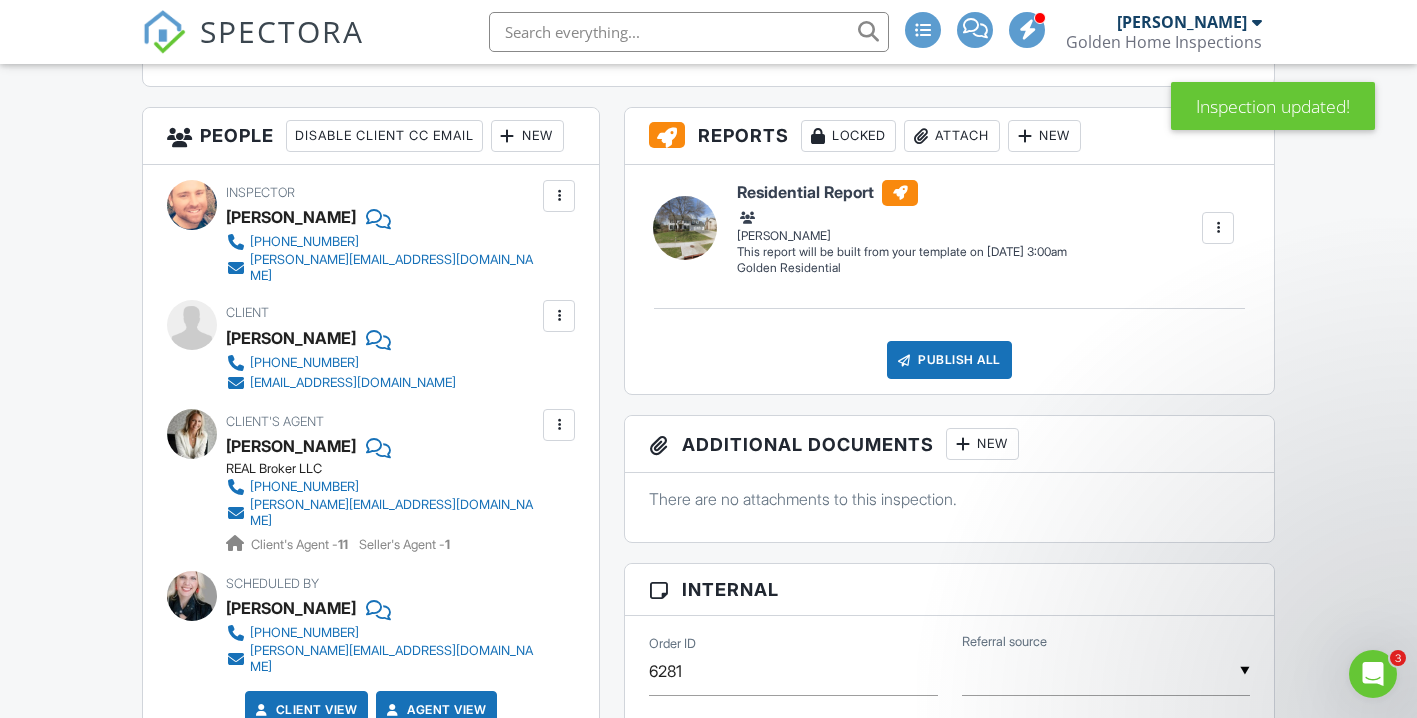 click on "New" at bounding box center [527, 136] 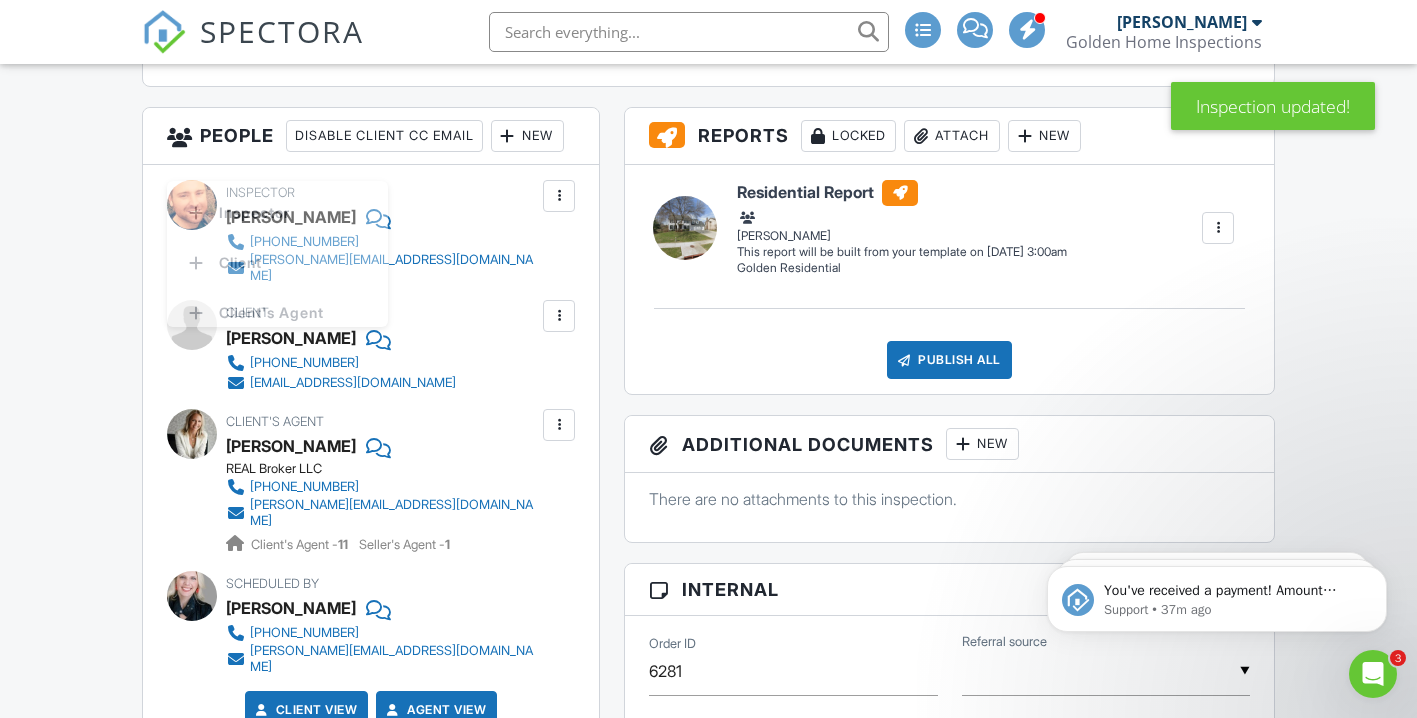 scroll, scrollTop: 0, scrollLeft: 0, axis: both 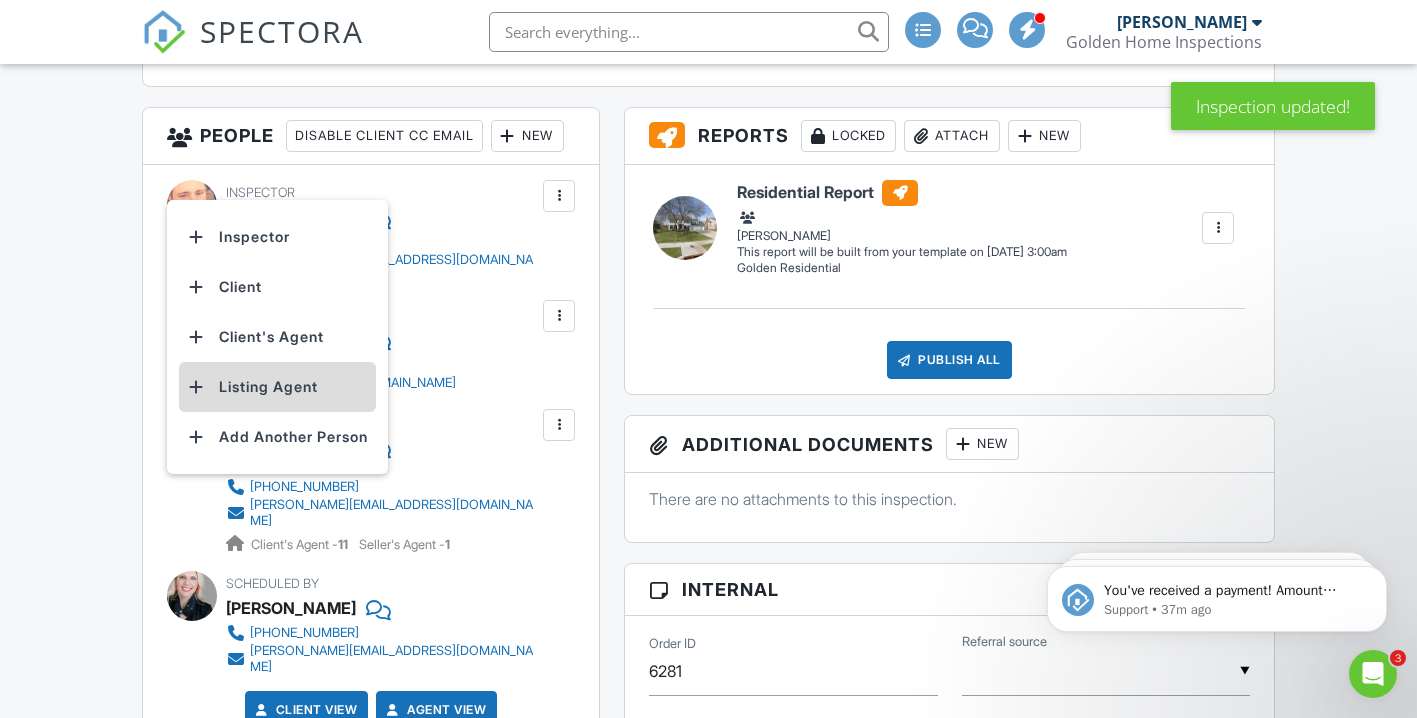click on "Listing Agent" at bounding box center [277, 387] 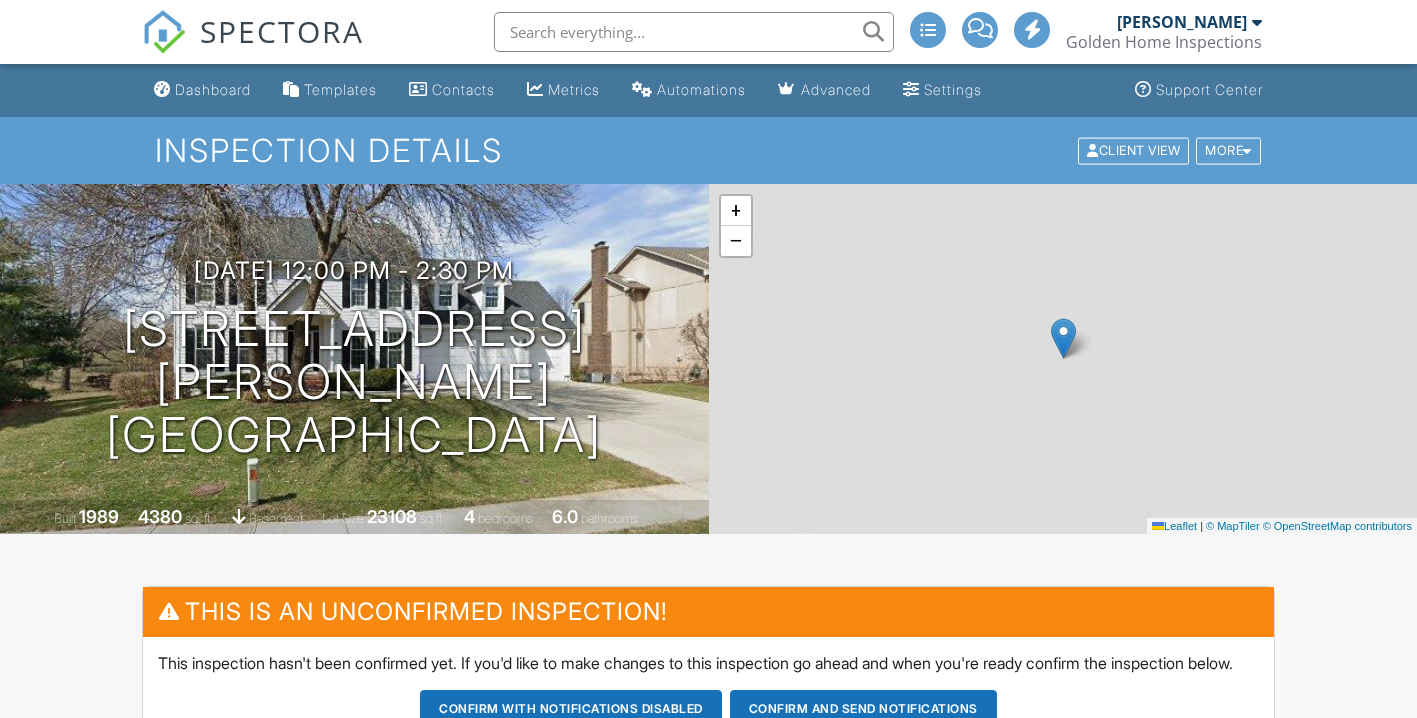 scroll, scrollTop: 672, scrollLeft: 0, axis: vertical 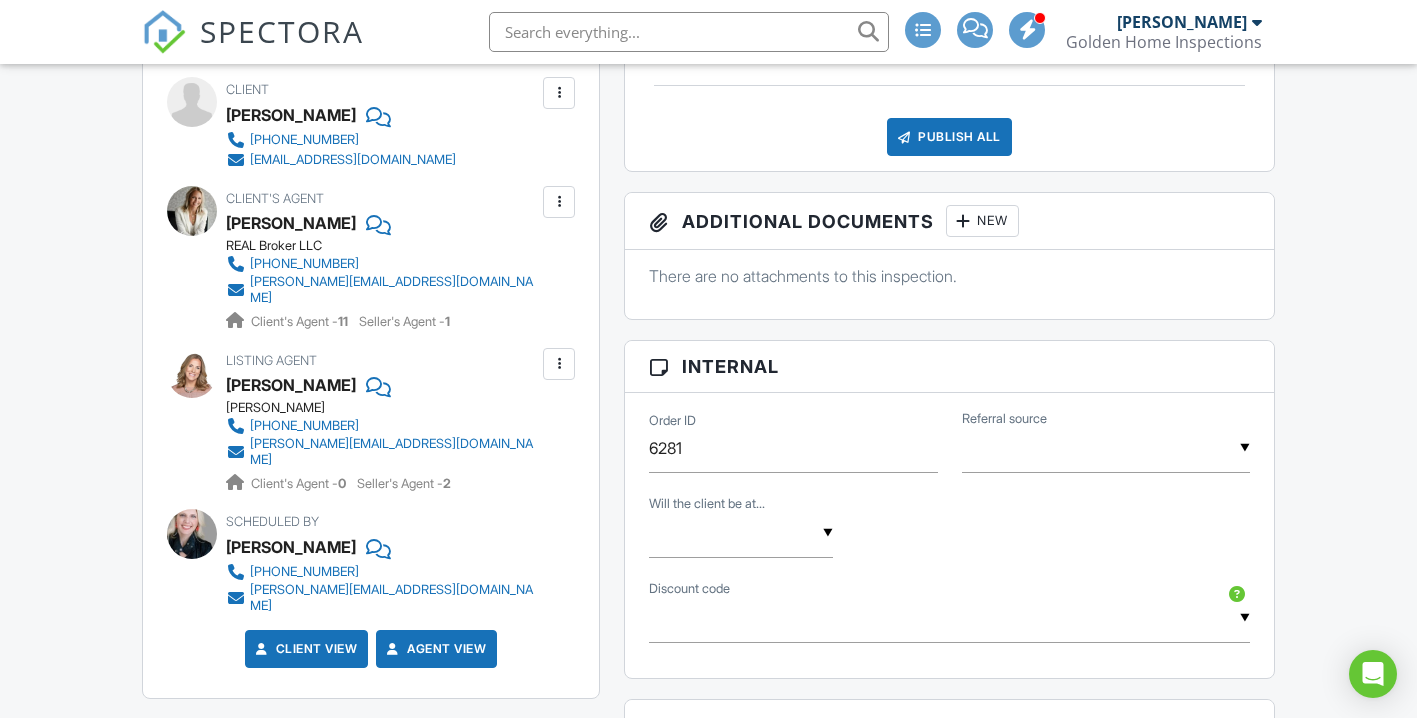 click at bounding box center [1106, 448] 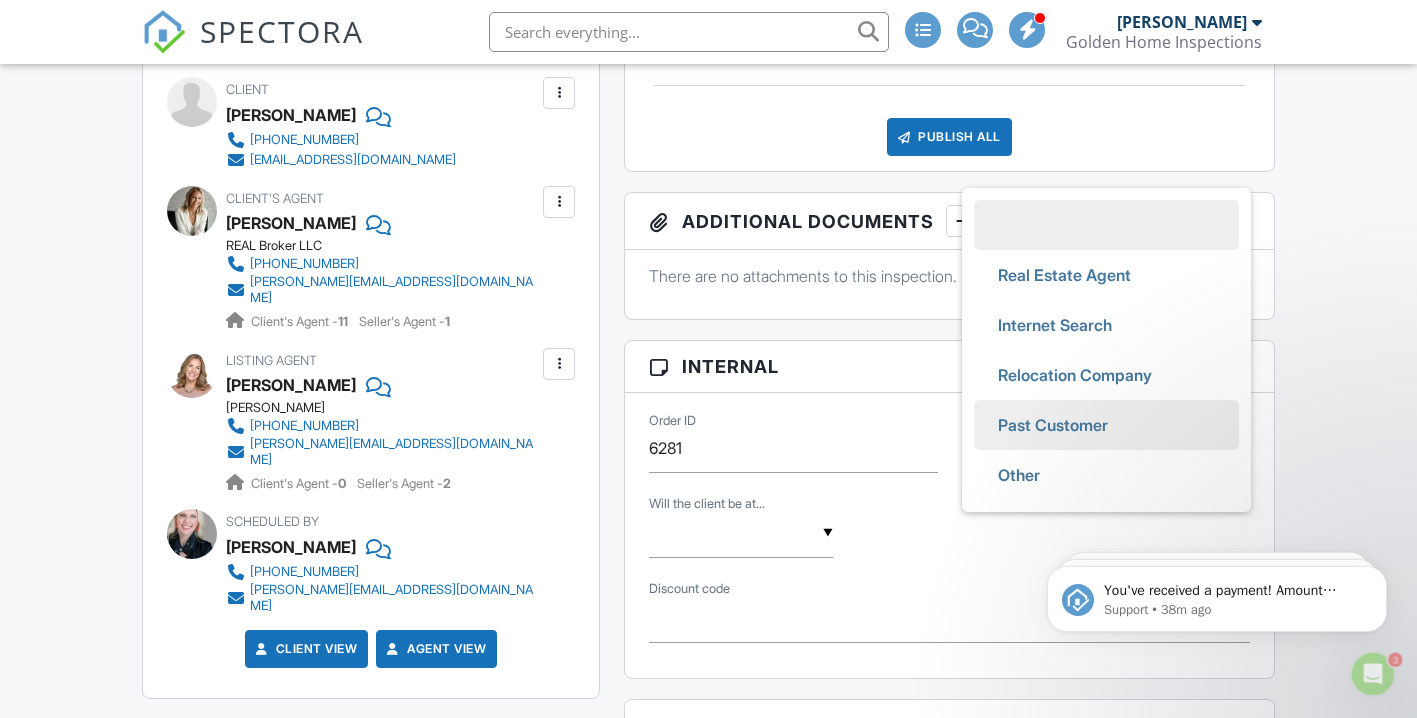 scroll, scrollTop: 0, scrollLeft: 0, axis: both 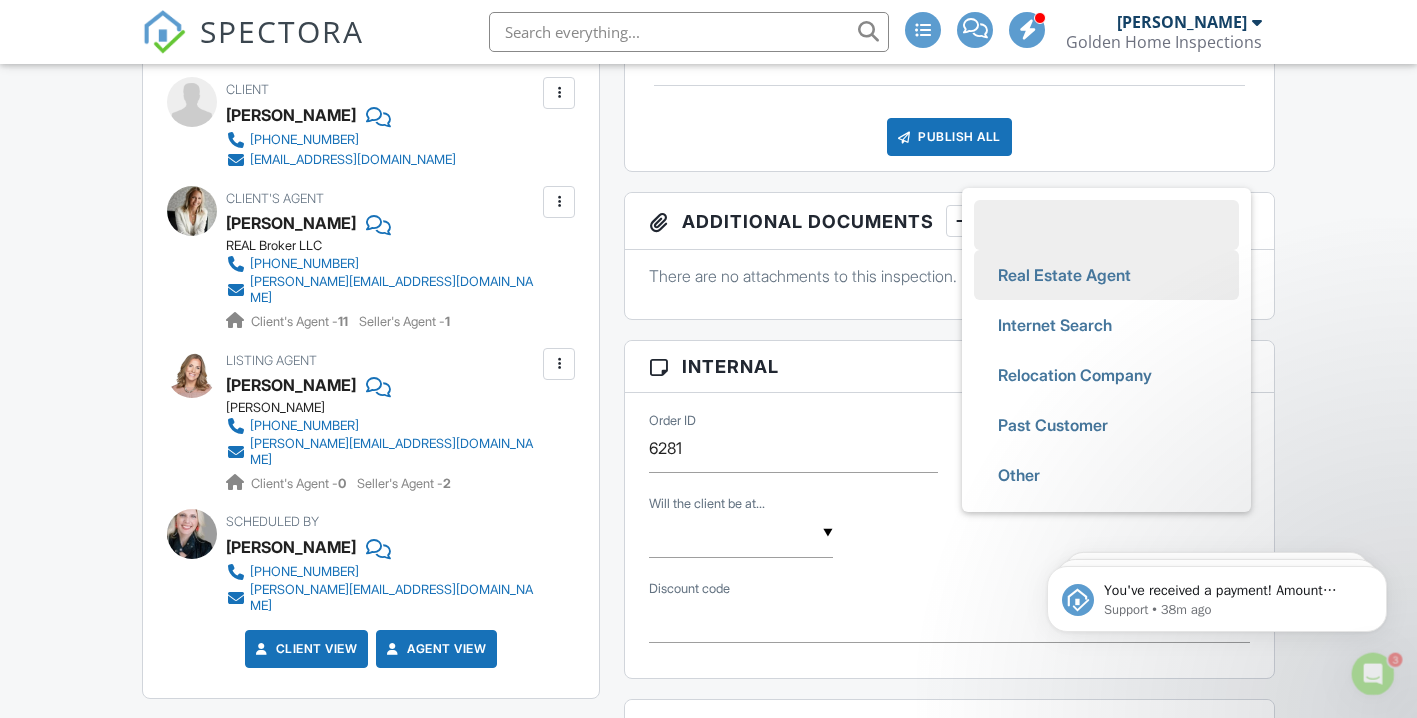 click on "Real Estate Agent" at bounding box center [1064, 275] 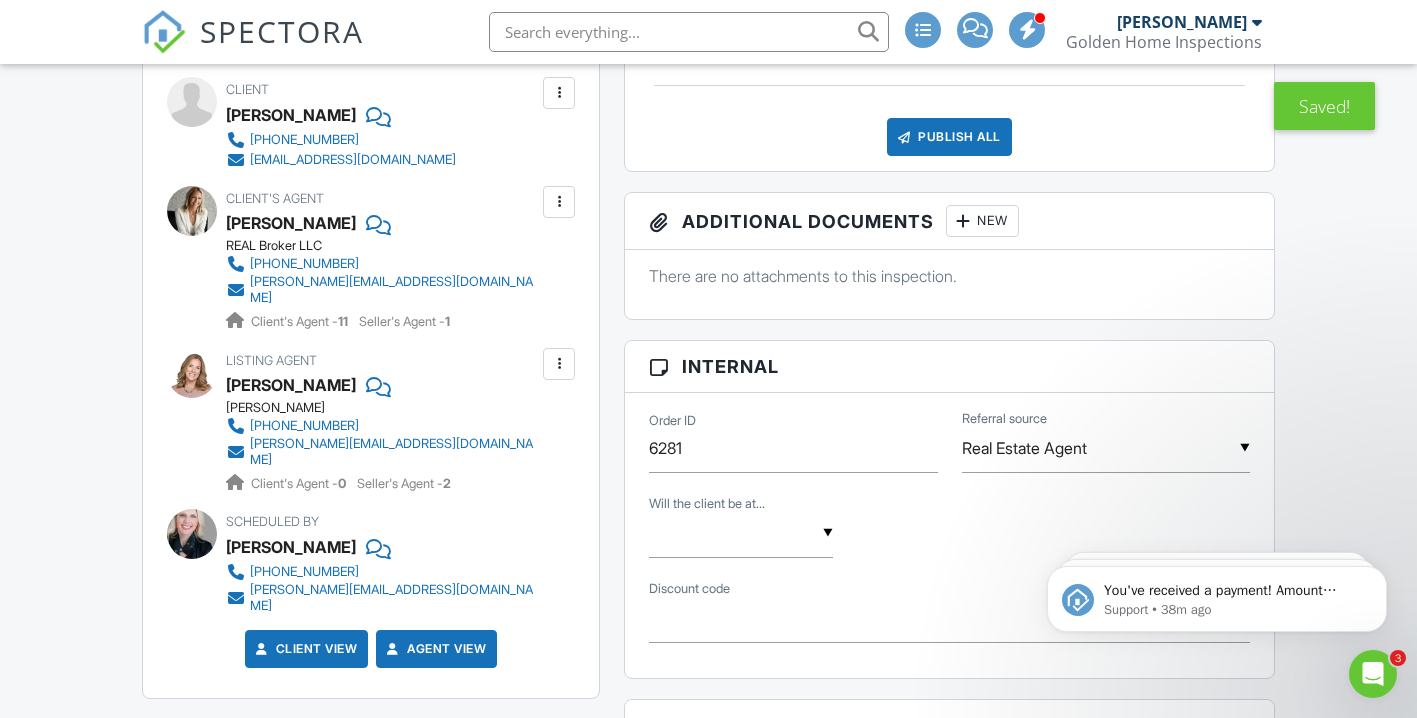 click at bounding box center (741, 533) 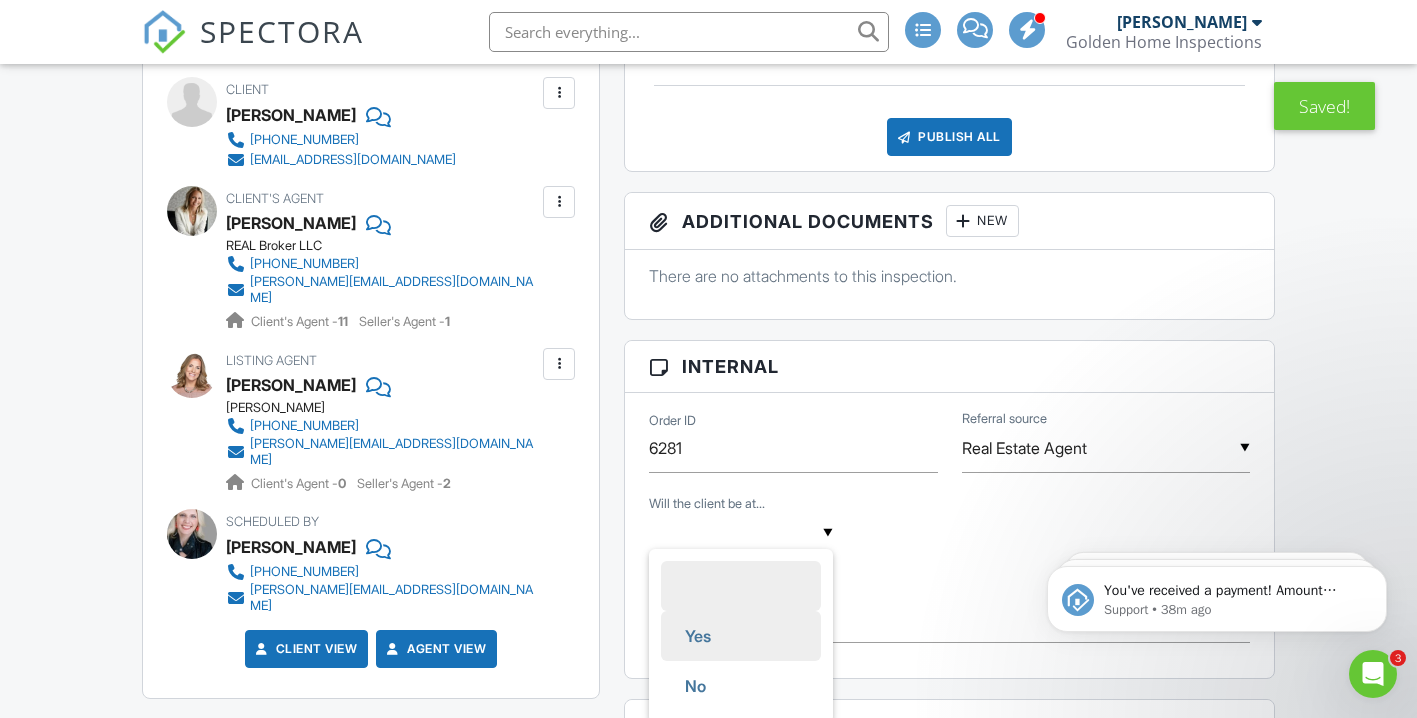 click on "Yes" at bounding box center [741, 636] 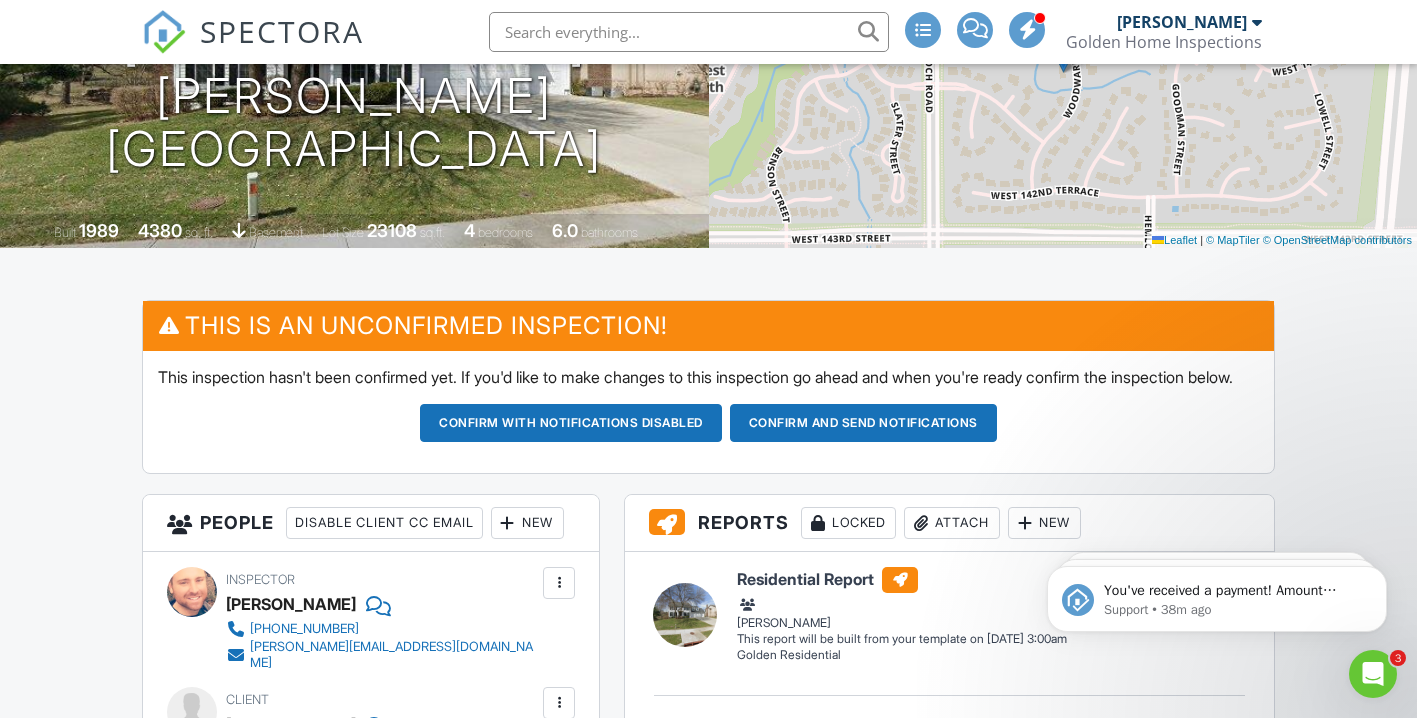 scroll, scrollTop: 293, scrollLeft: 0, axis: vertical 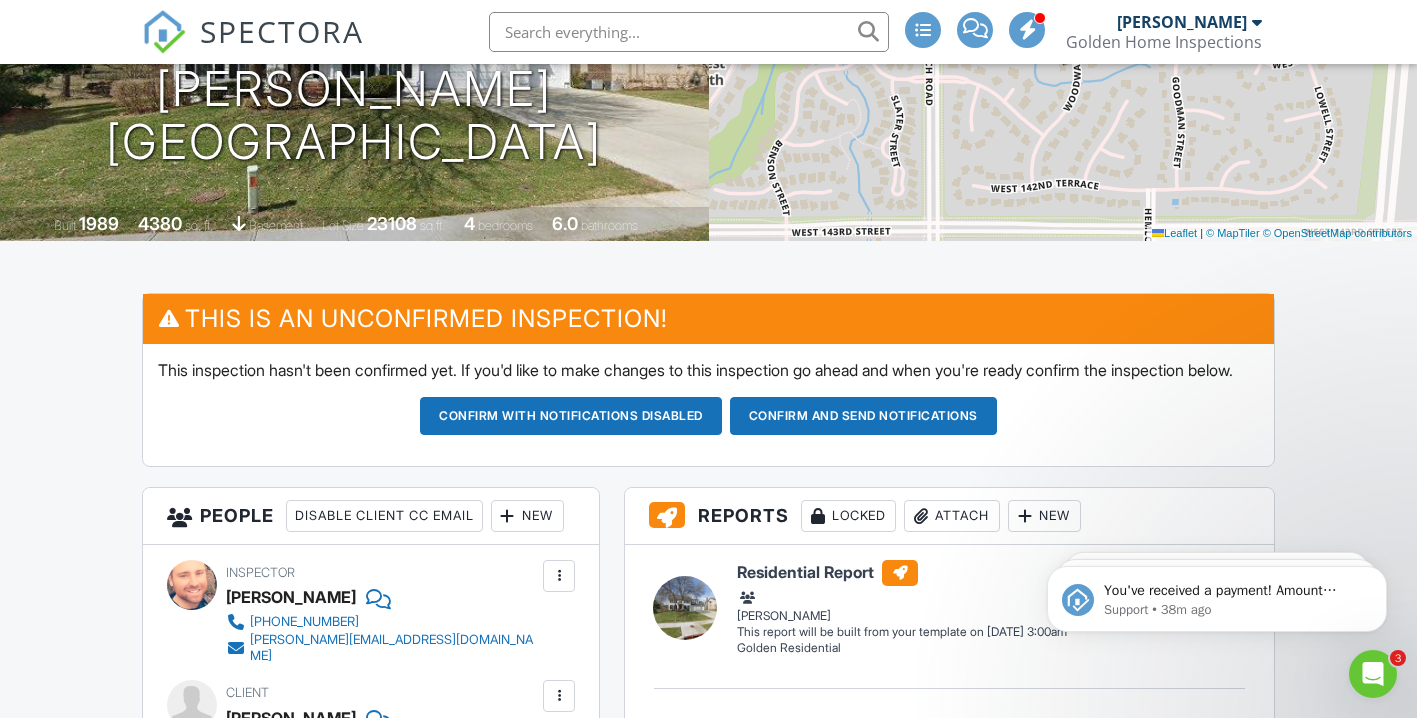 click on "Confirm and send notifications" at bounding box center (571, 416) 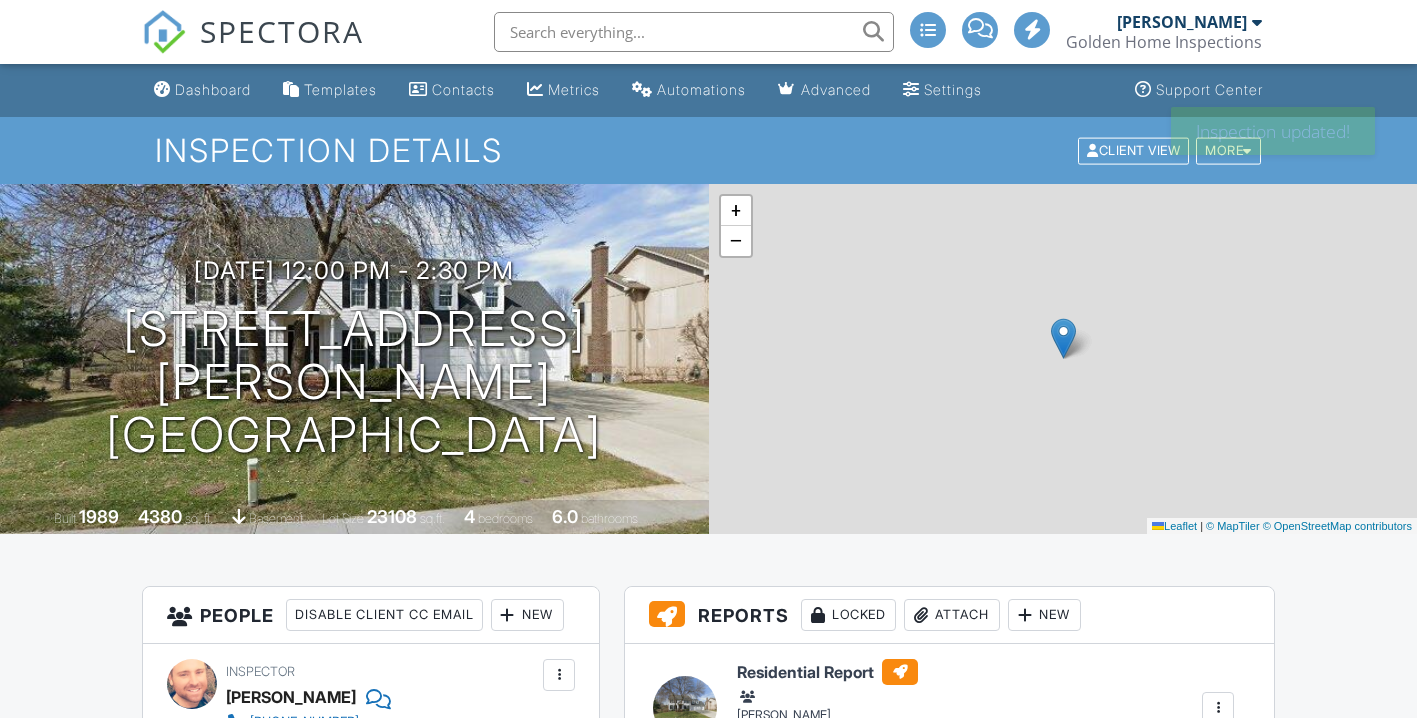 scroll, scrollTop: 0, scrollLeft: 0, axis: both 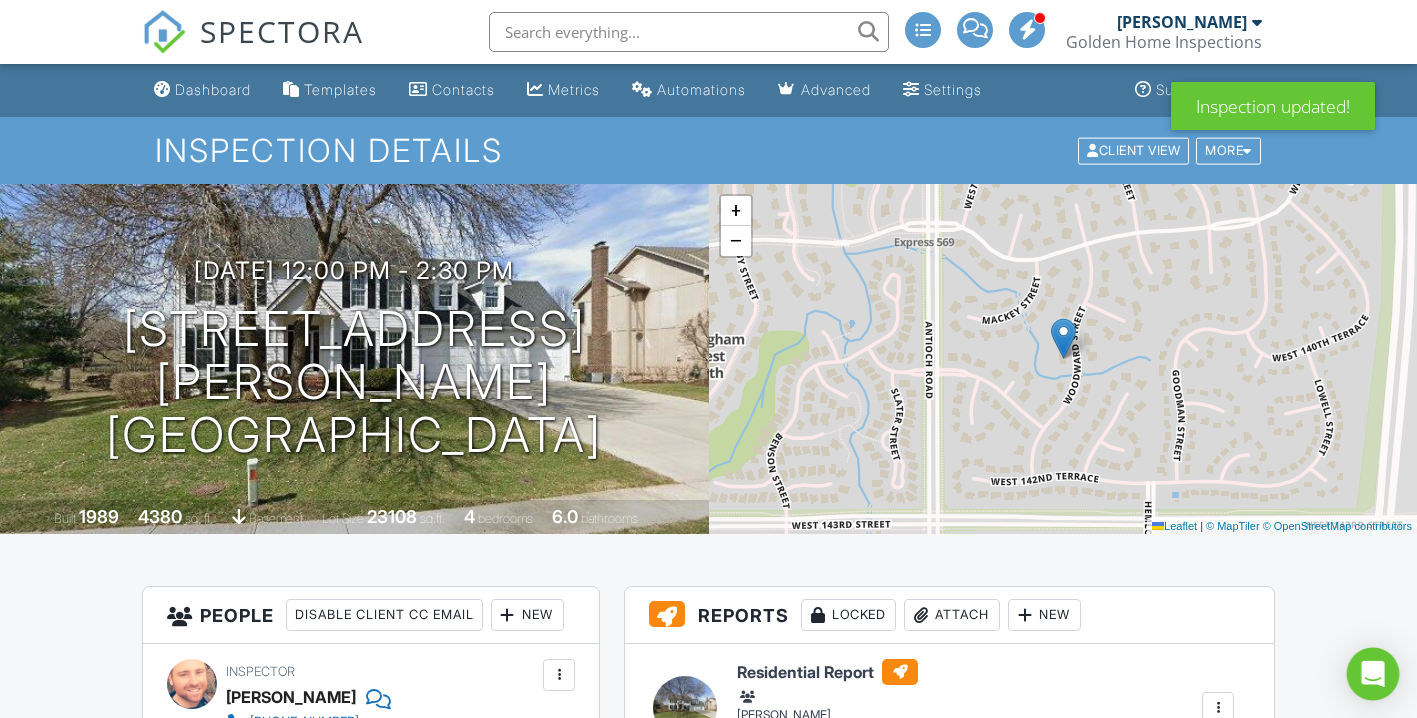 click 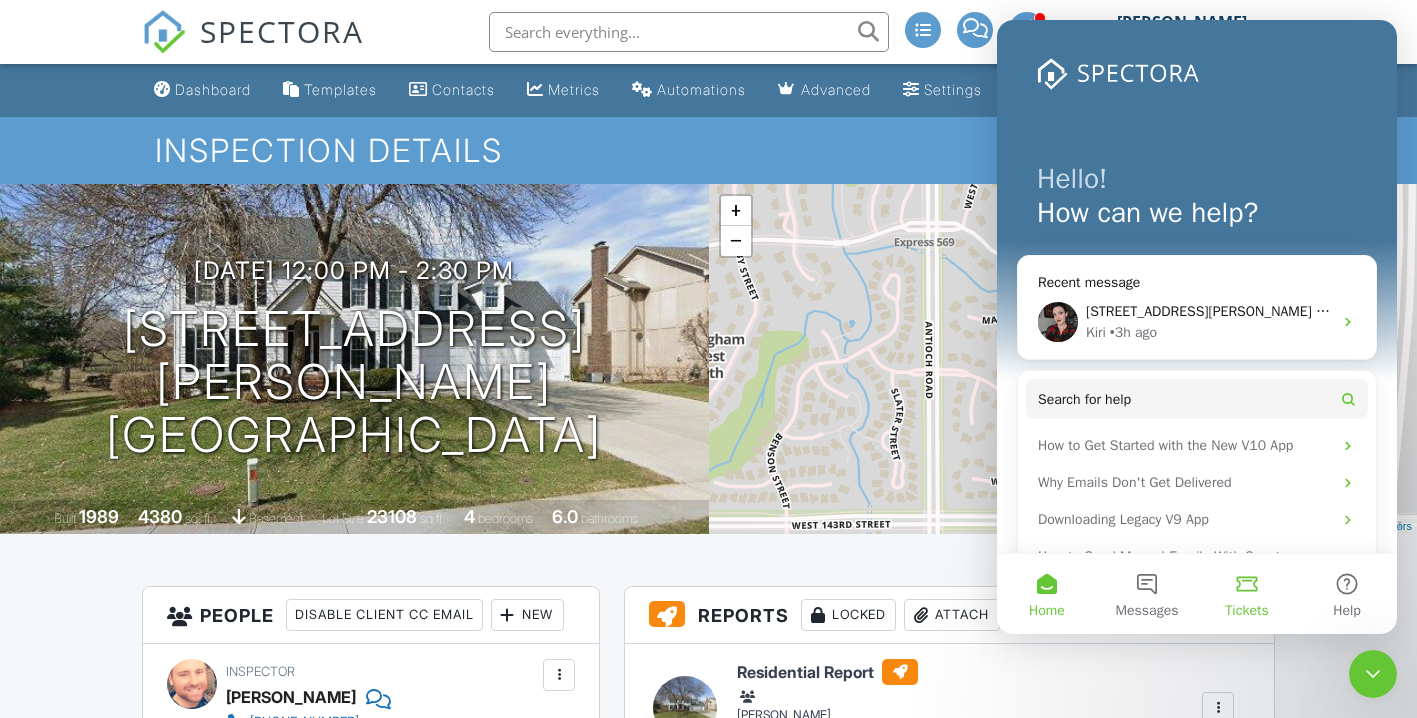 scroll, scrollTop: 0, scrollLeft: 0, axis: both 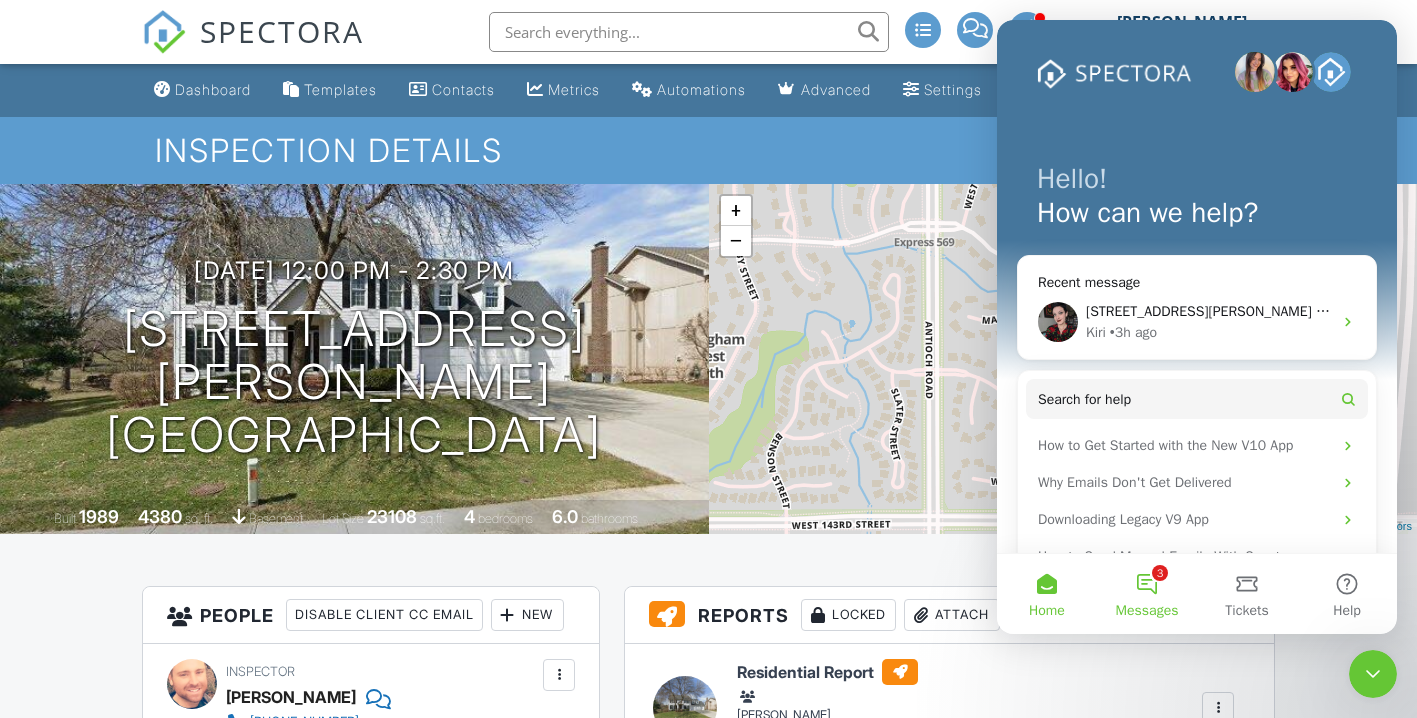 click on "3 Messages" at bounding box center (1147, 594) 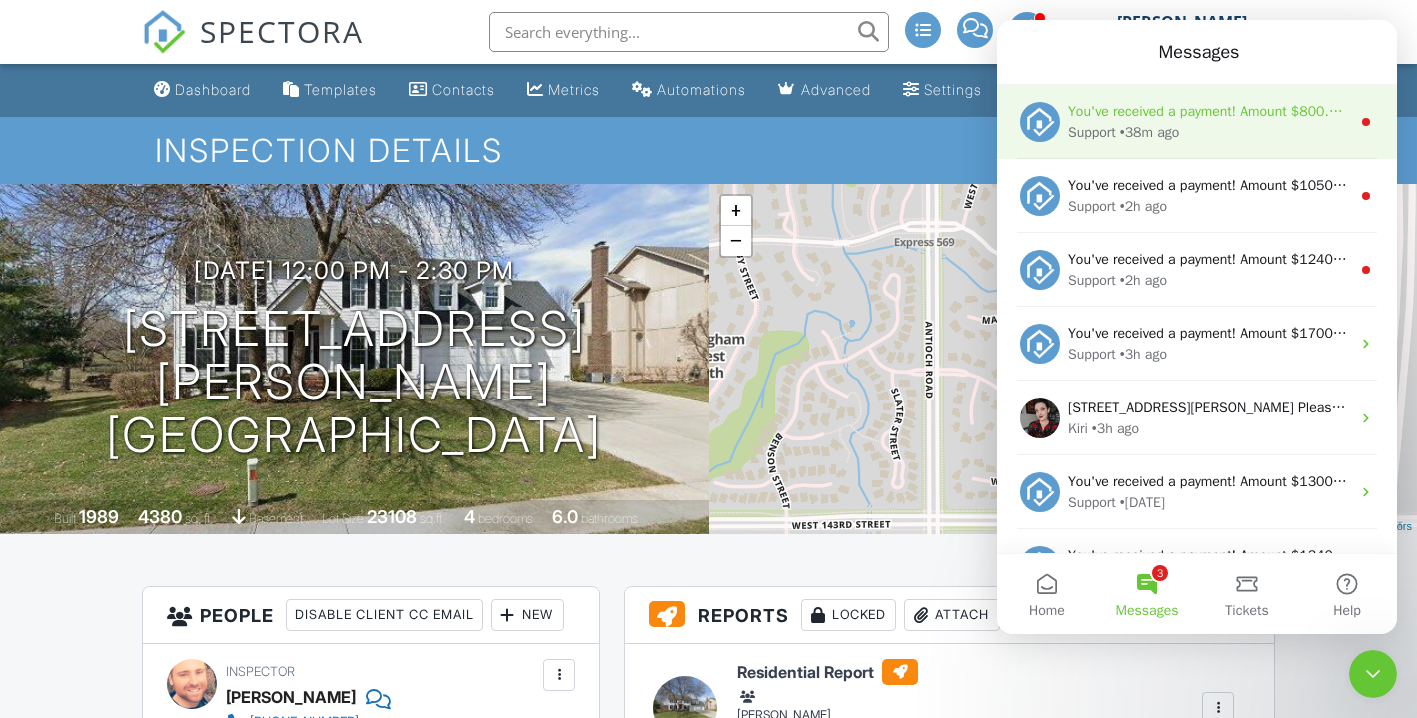 click on "You've received a payment!  Amount  $800.00  Fee  $0.00  Net  $800.00  Transaction #  pi_3RkYuwK7snlDGpRF0VbkUoAo  Inspection  8823 E 111 St , Kansas City, MO 64134 Payouts to your bank or debit card occur on a daily basis. Each payment usually takes two business days to process. You can view your pending payout amount here. If you have any questions reach out on our chat bubble at app.spectora.com. Support •  38m ago" at bounding box center (1197, 122) 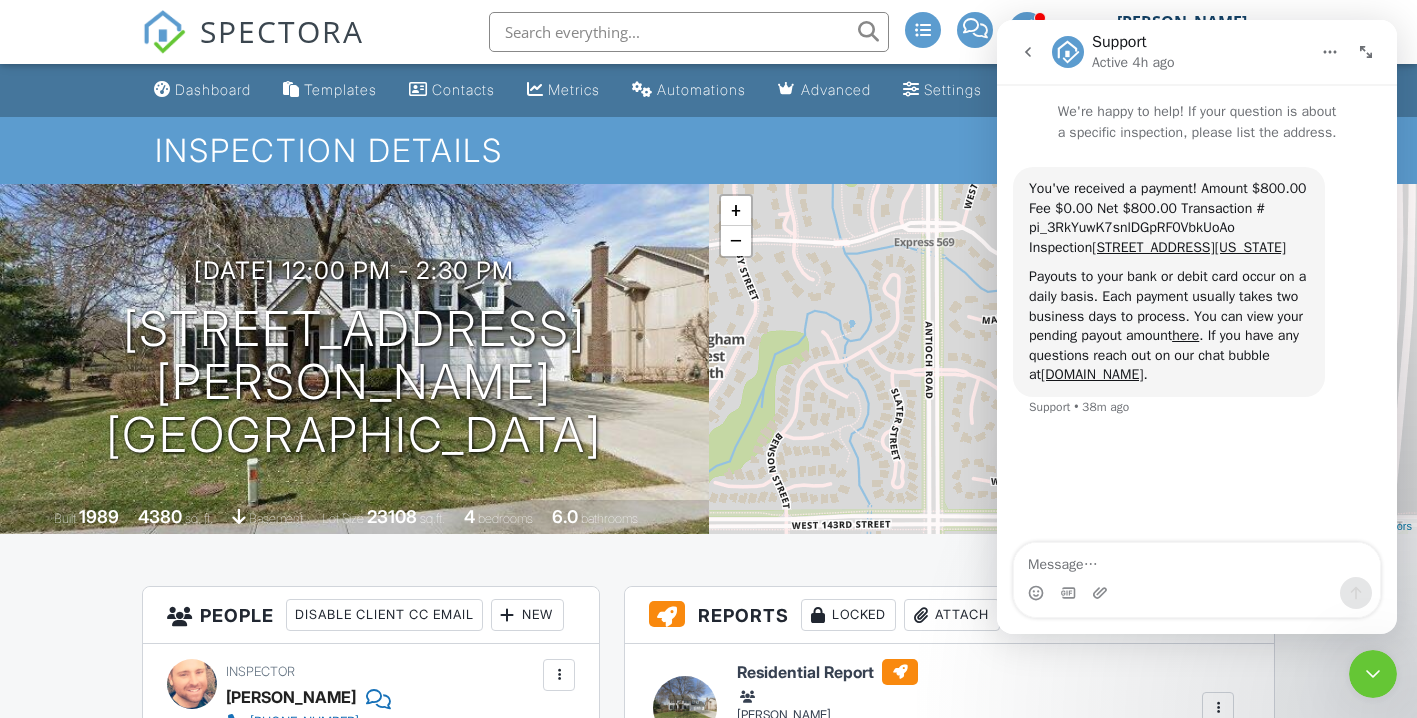 click at bounding box center (1373, 674) 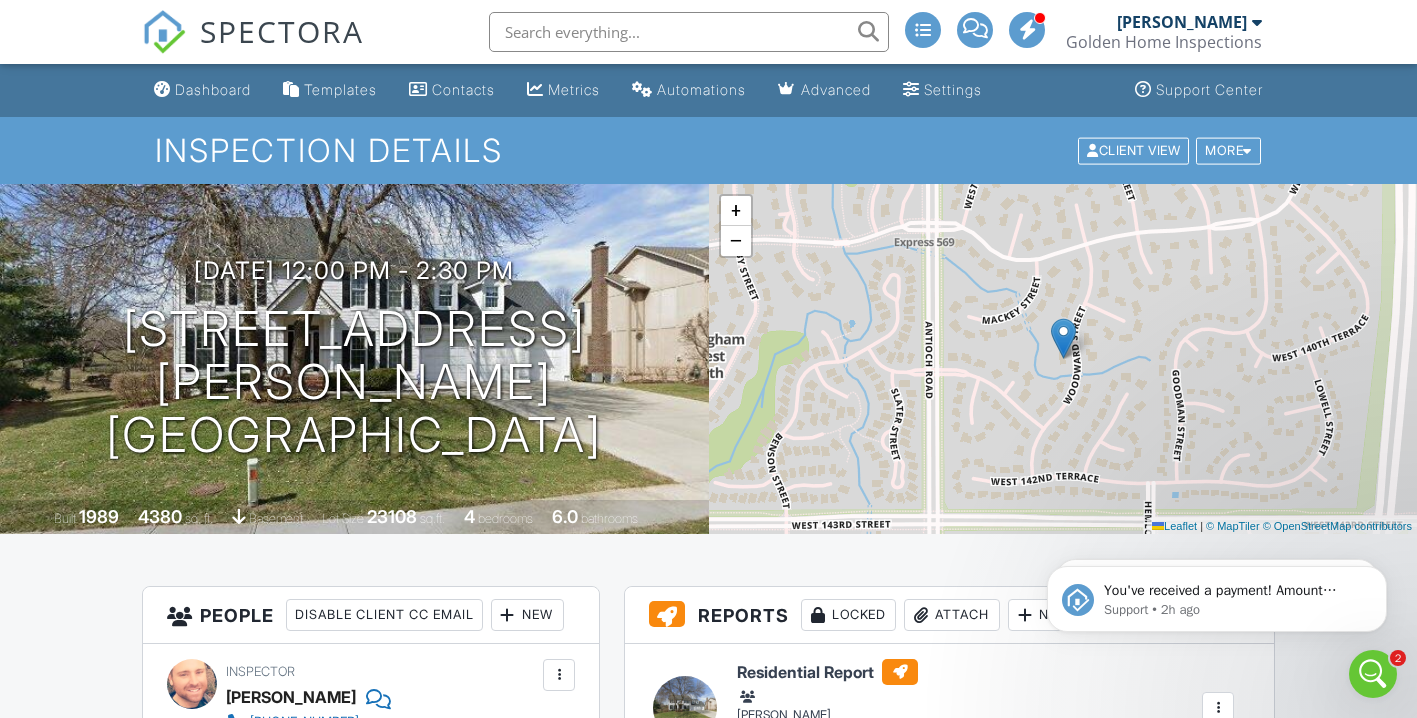 scroll, scrollTop: 0, scrollLeft: 0, axis: both 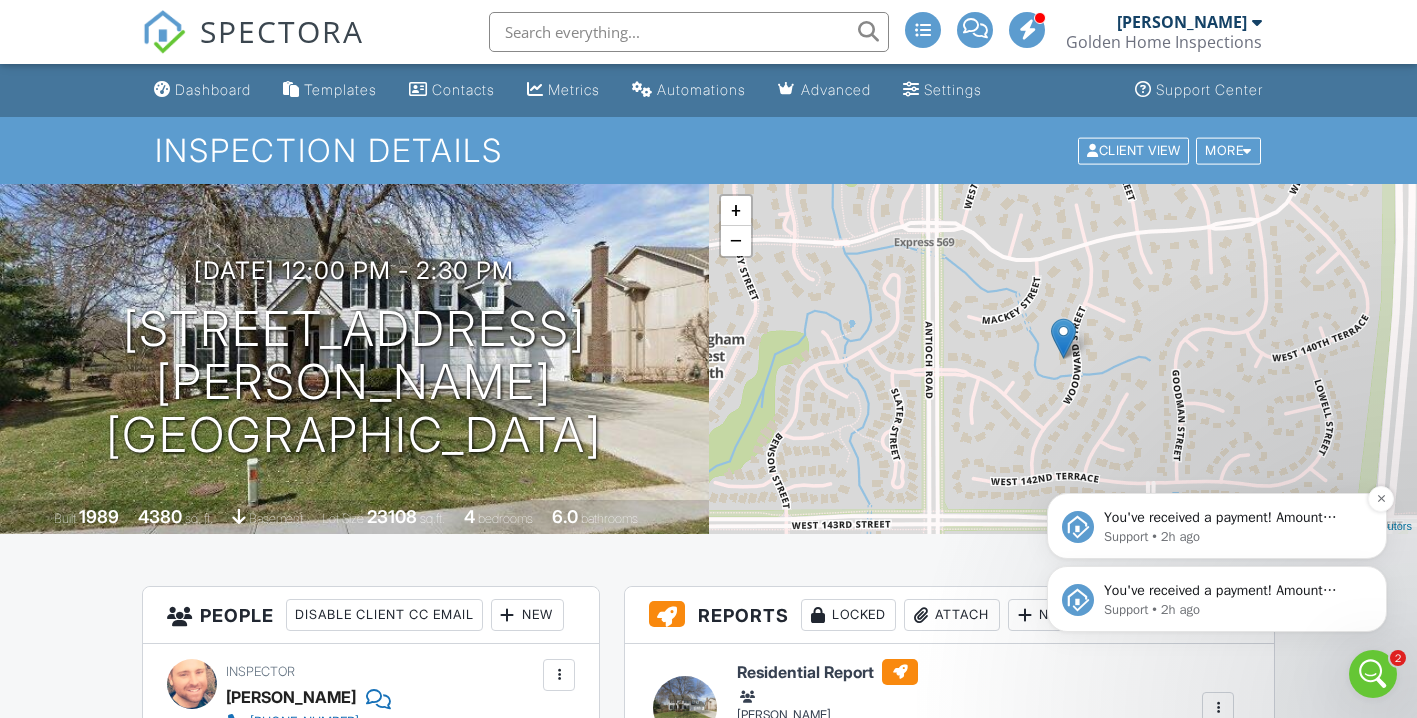 click on "Support • 2h ago" at bounding box center [1233, 537] 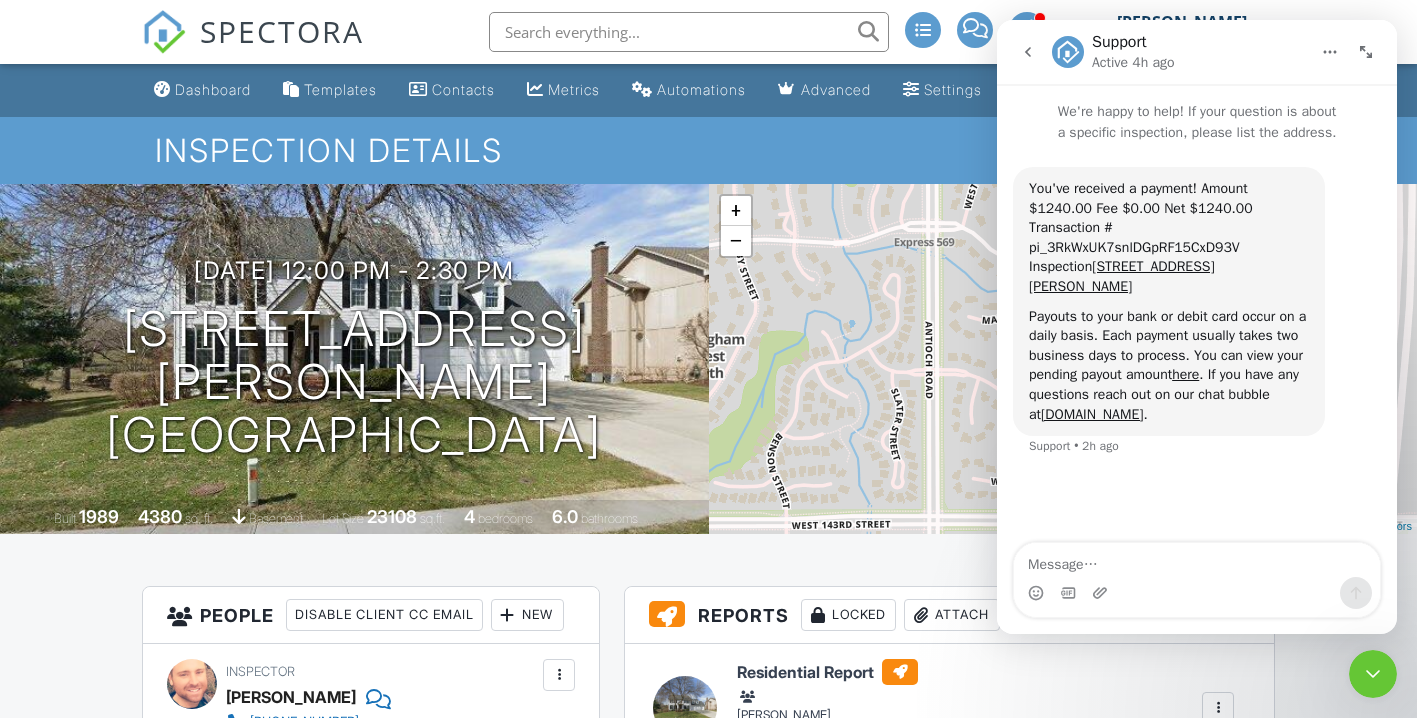 click 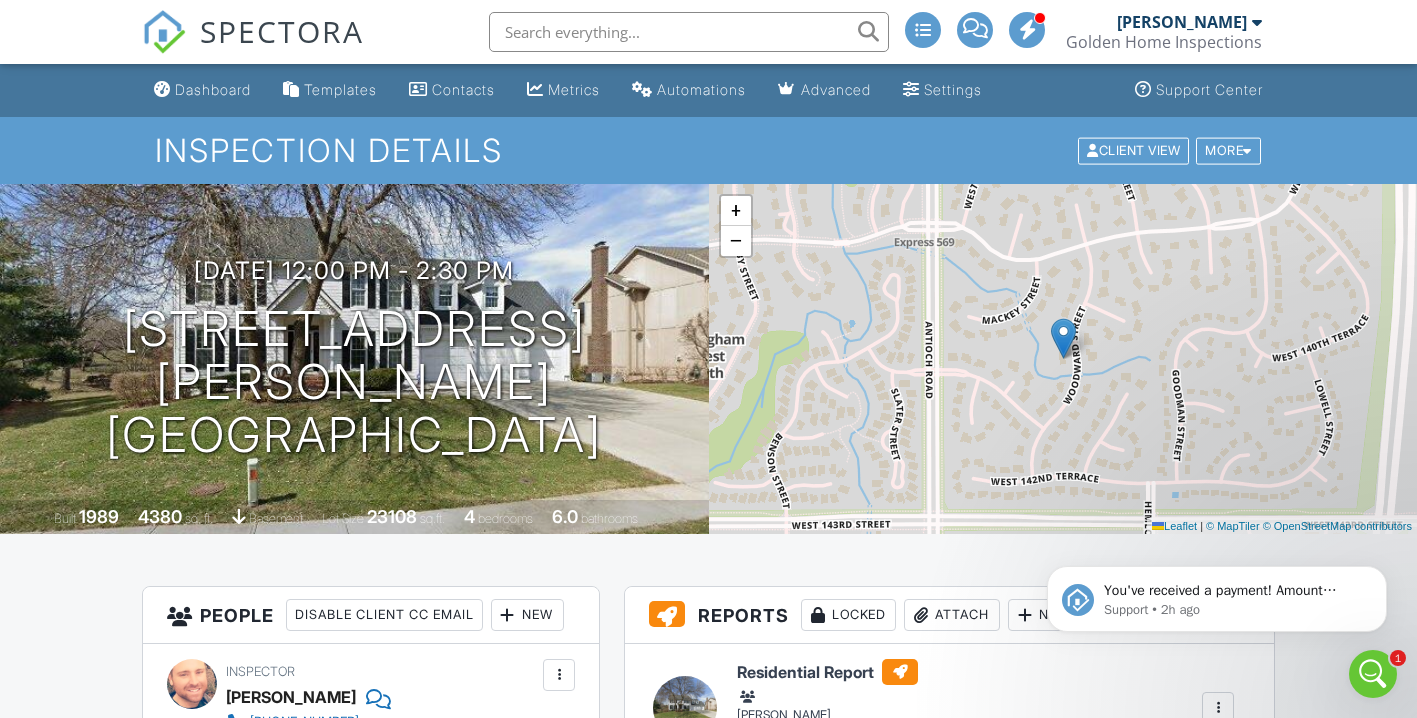 scroll, scrollTop: 0, scrollLeft: 0, axis: both 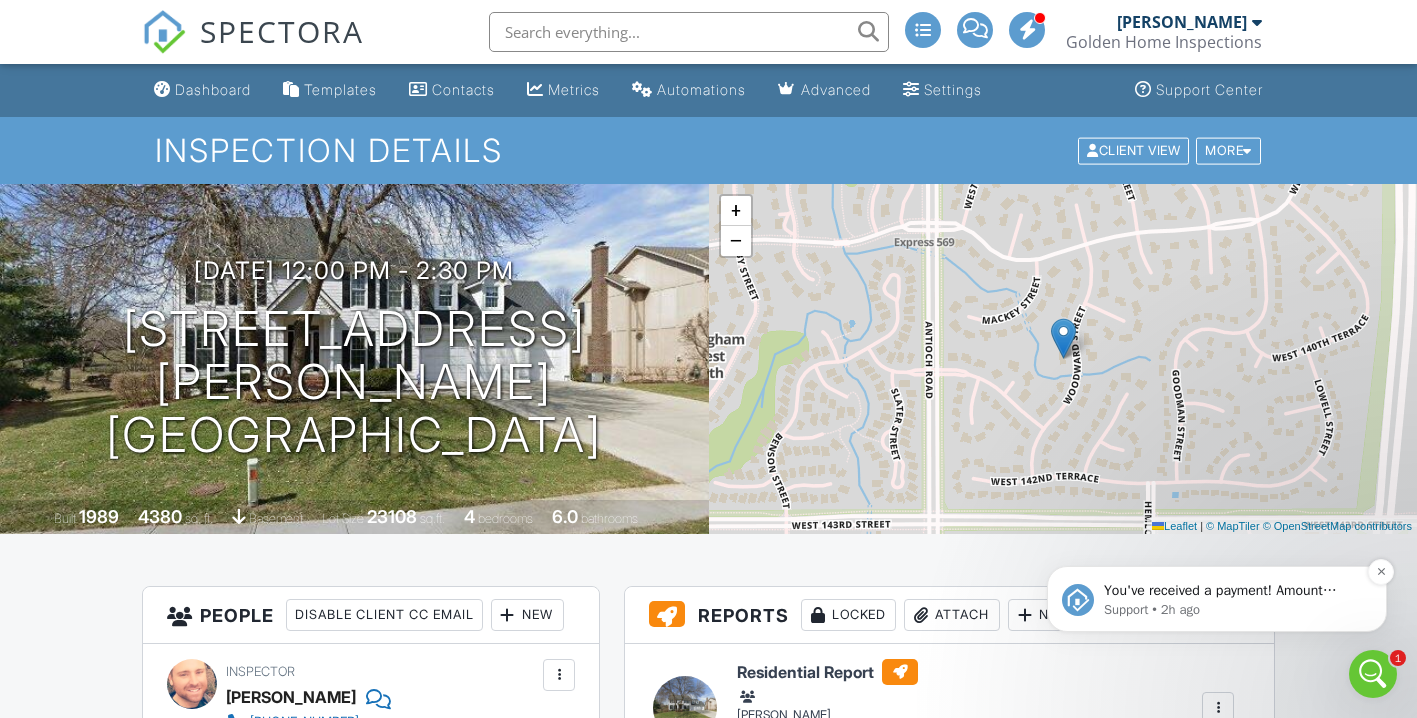 click on "You've received a payment!  Amount  $1050.00  Fee  $0.00  Net  $1050.00  Transaction #  pi_3RkXQcK7snlDGpRF1nvclfRg  Inspection  19308 E 18th St N, Independence, MO 64058 Payouts to your bank or debit card occur on a daily basis. Each payment usually takes two business days to process. You can view your pending payout amount here. If you have any questions reach out on our chat bubble at app.spectora.com." at bounding box center [1233, 591] 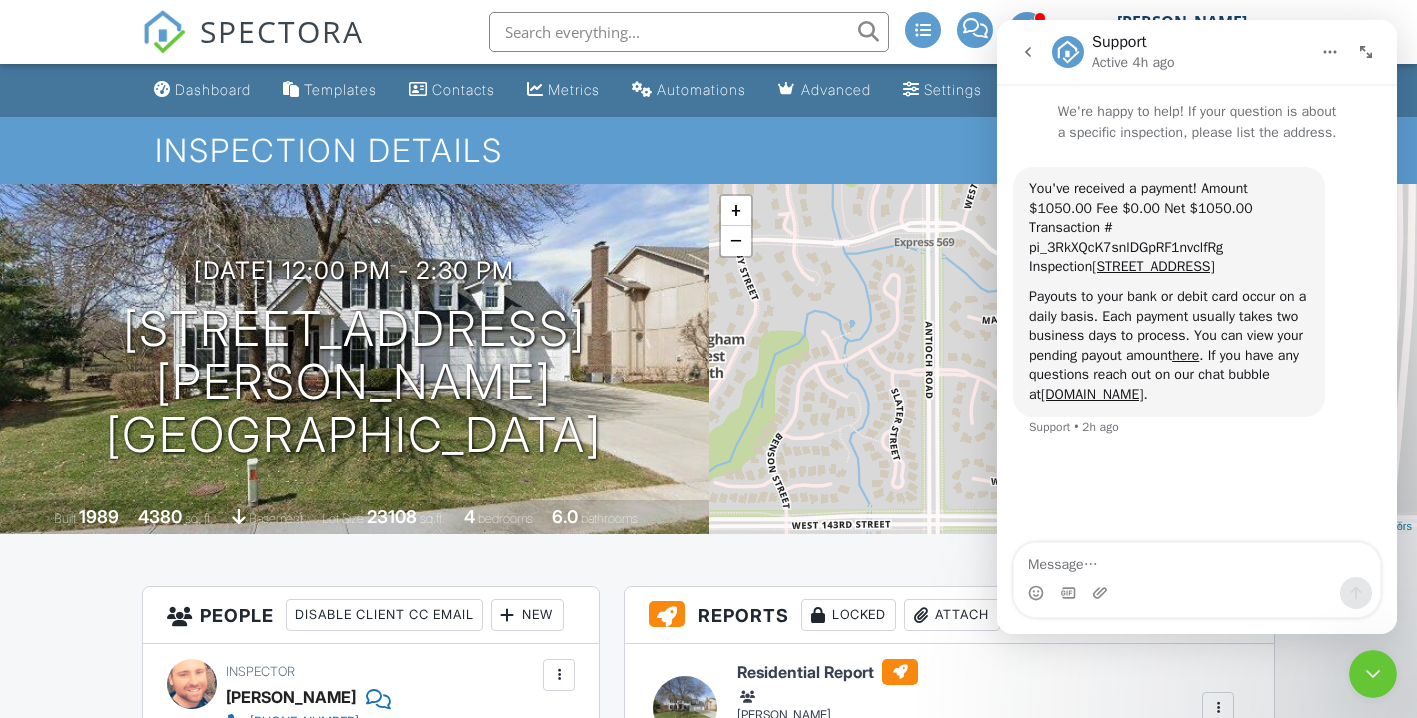 click 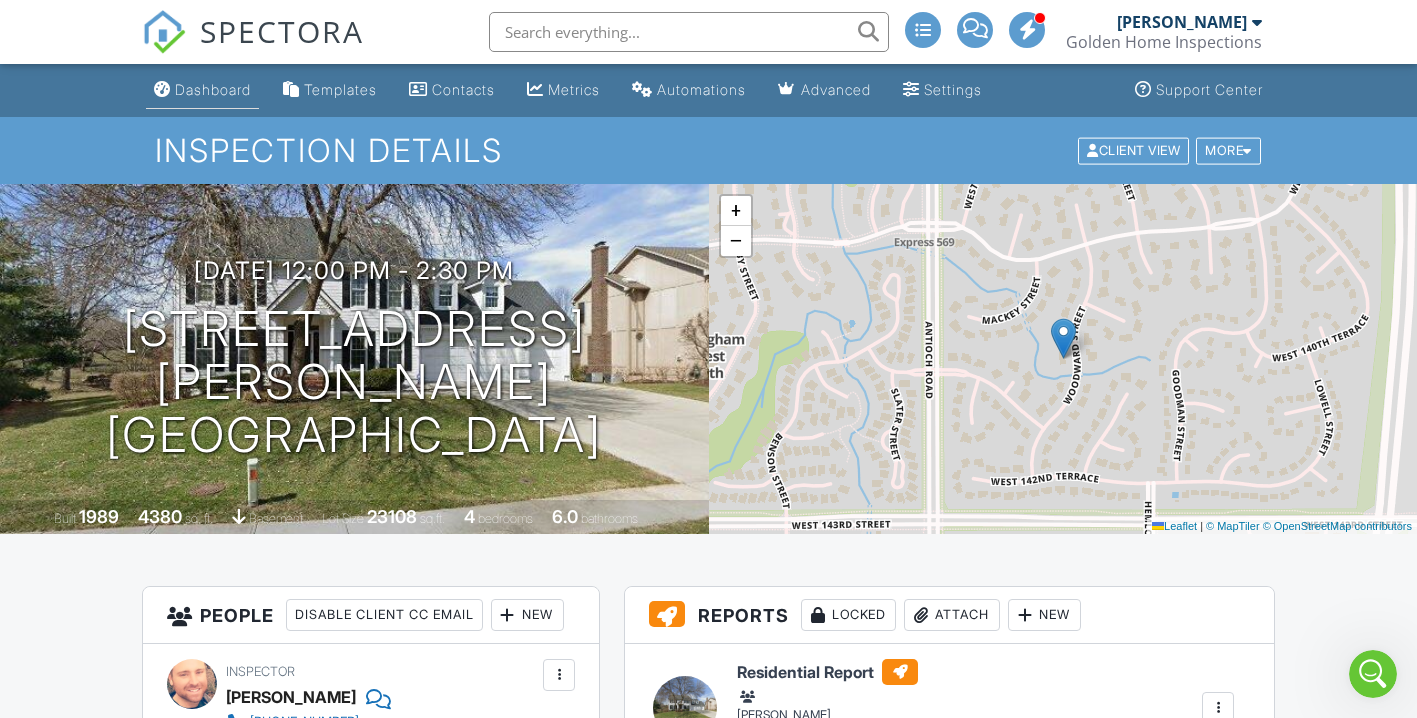 click on "Dashboard" at bounding box center (202, 90) 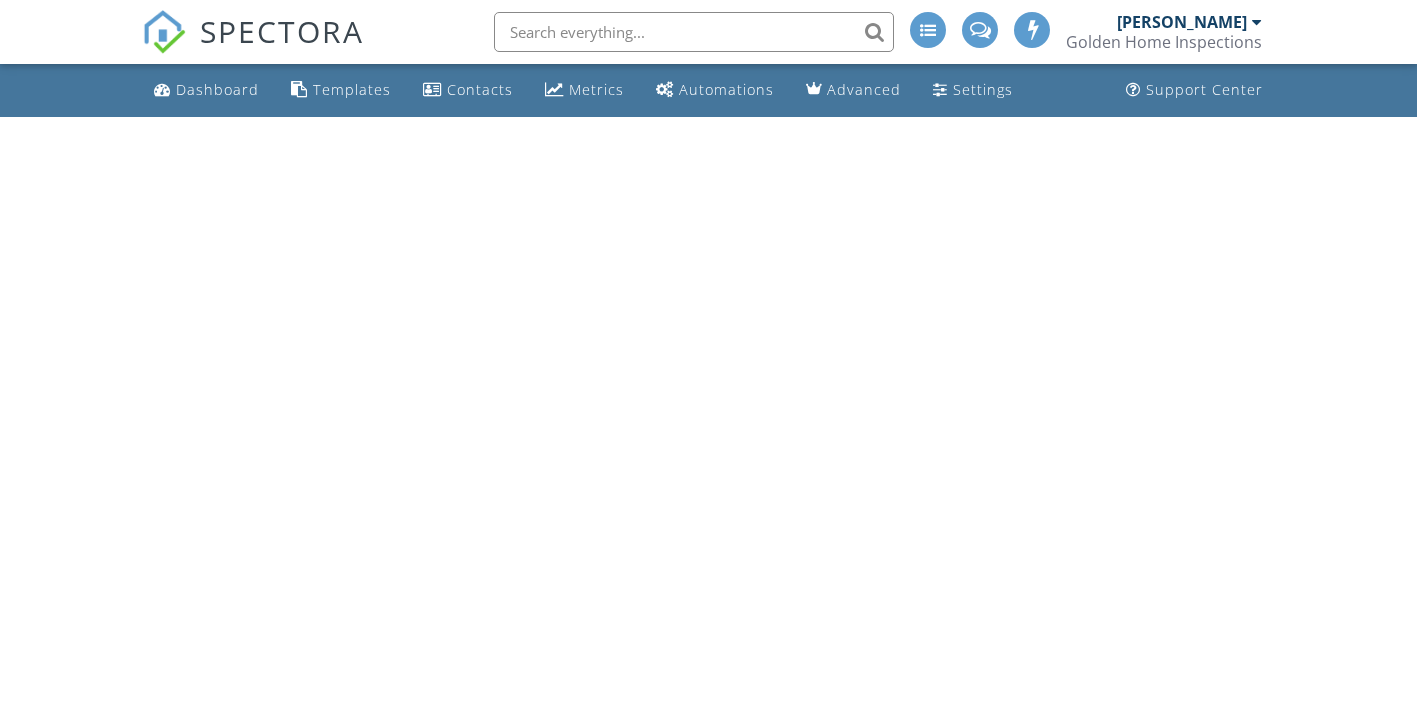 scroll, scrollTop: 0, scrollLeft: 0, axis: both 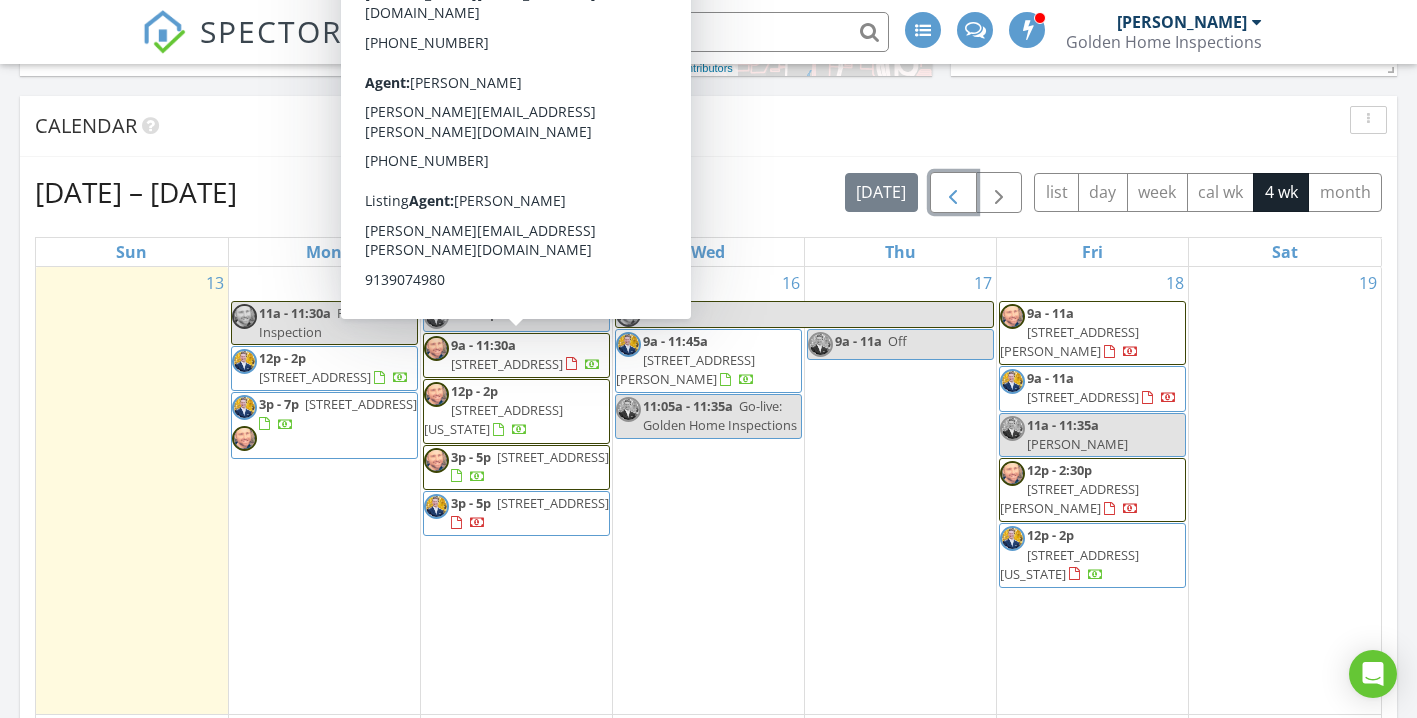 click at bounding box center [953, 193] 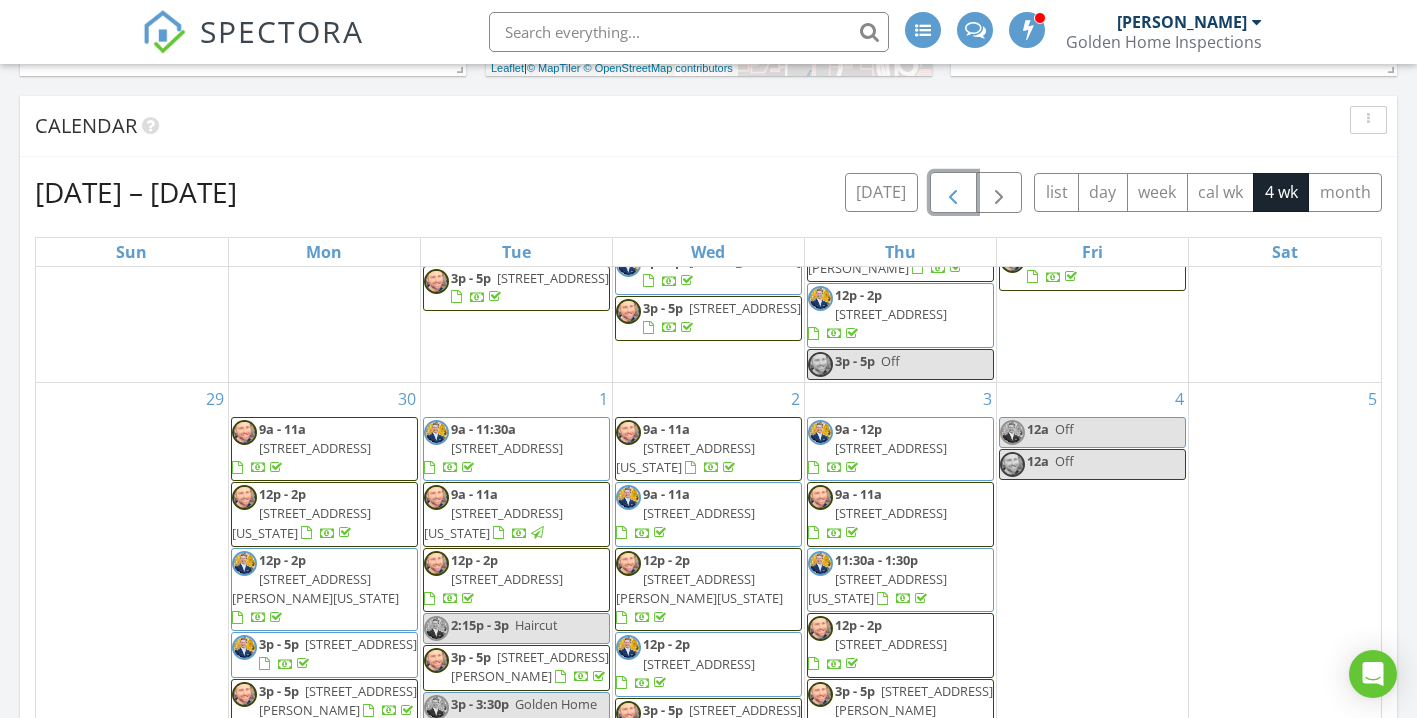 scroll, scrollTop: 729, scrollLeft: 0, axis: vertical 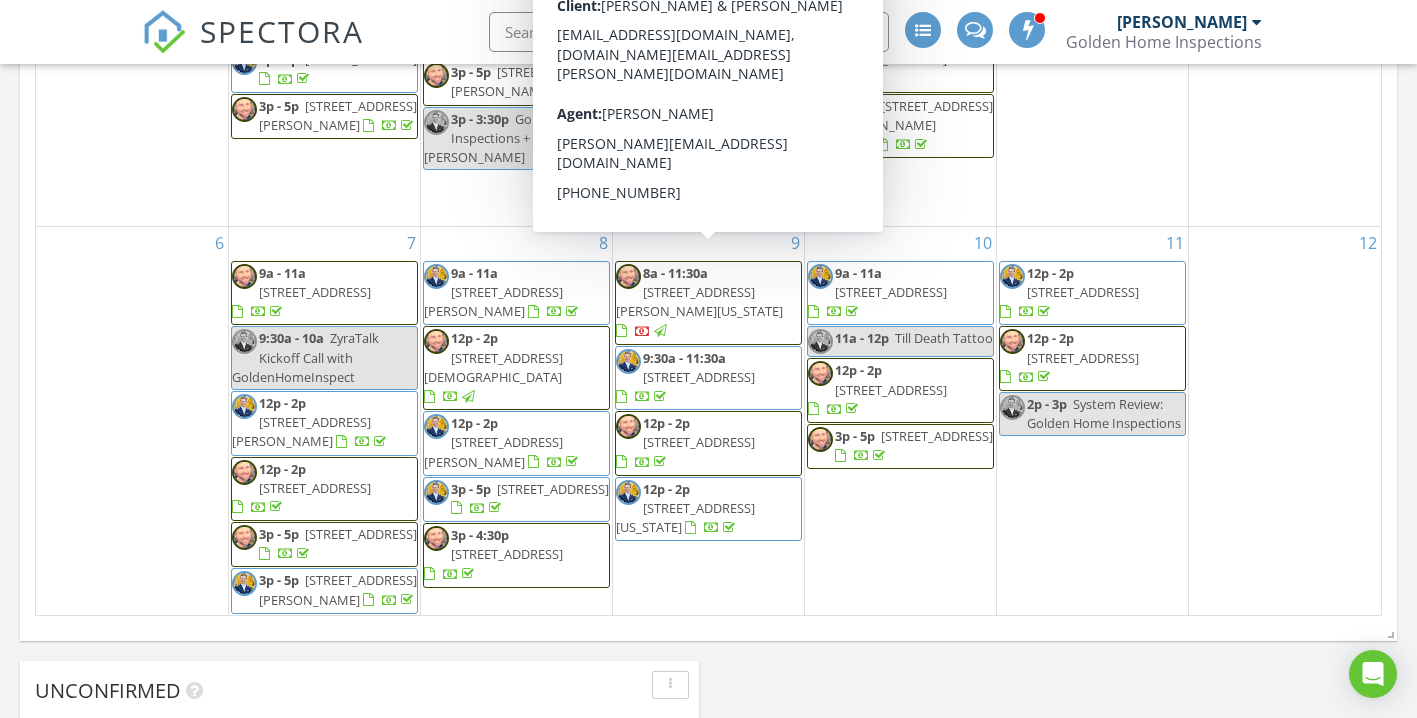 click on "8a - 11:30a
4943 Ward Pkwy , Kansas City 64112" at bounding box center (708, 303) 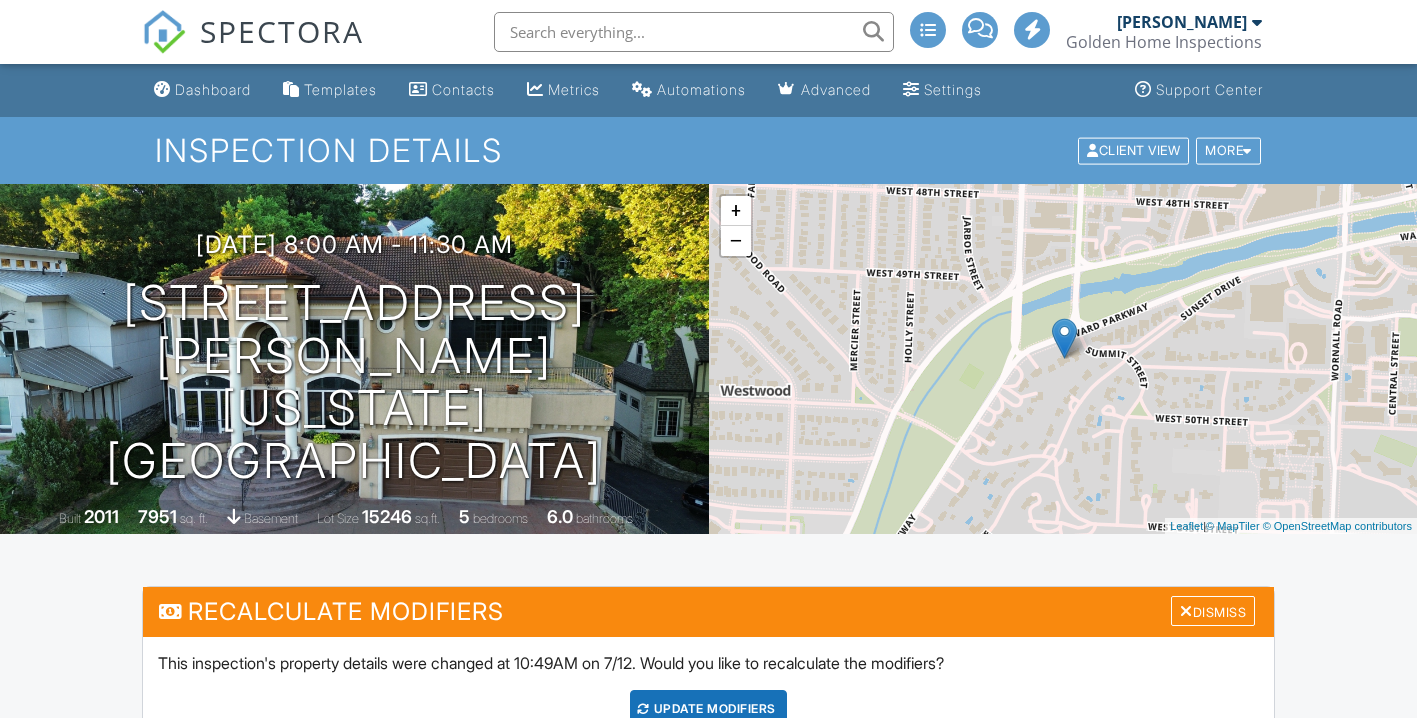 scroll, scrollTop: 2098, scrollLeft: 0, axis: vertical 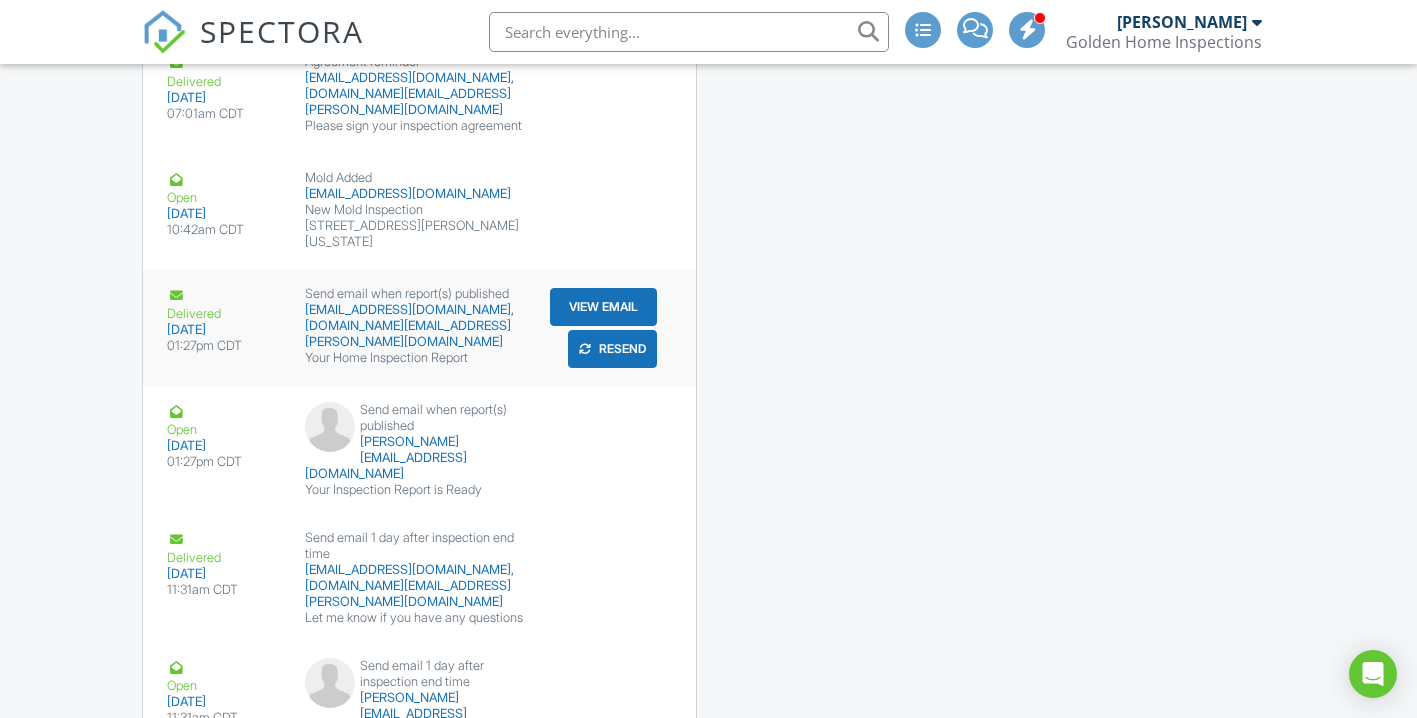 click on "Resend" at bounding box center [612, 349] 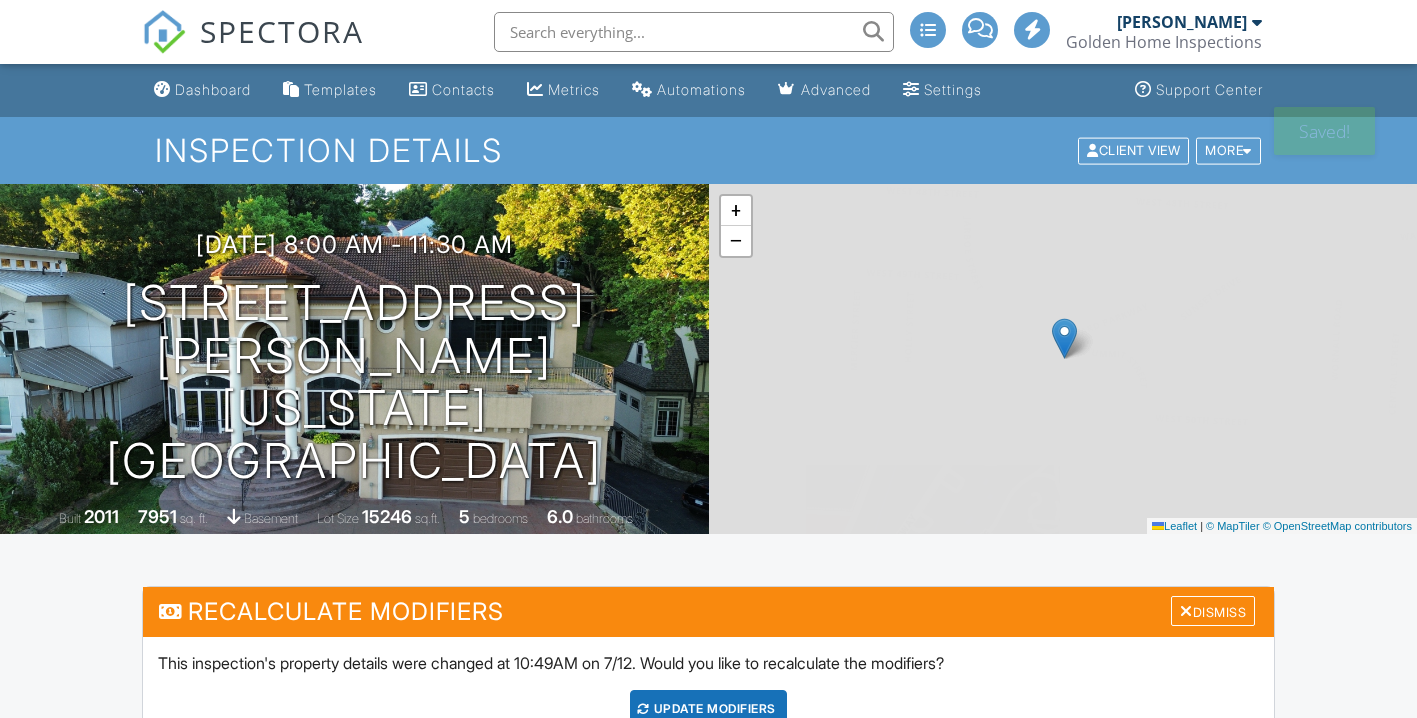 scroll, scrollTop: 0, scrollLeft: 0, axis: both 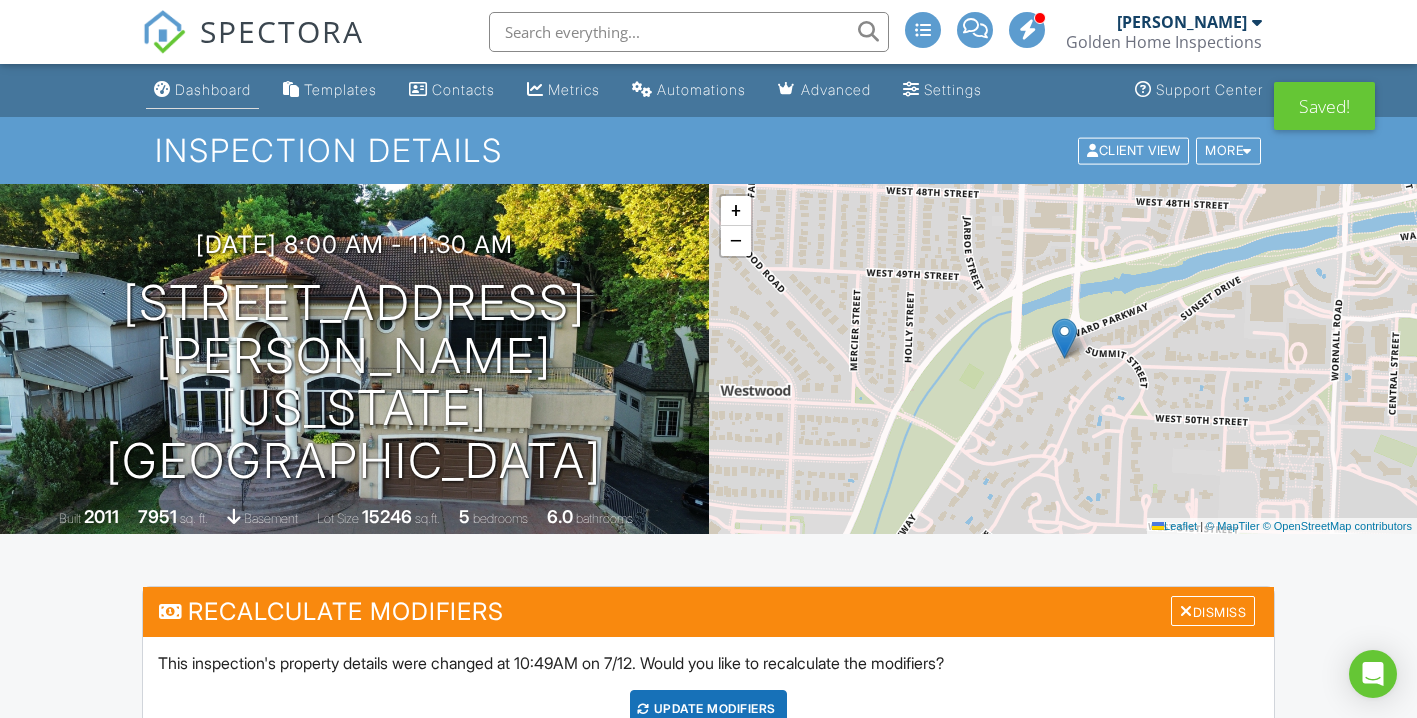 click on "Dashboard" at bounding box center (213, 89) 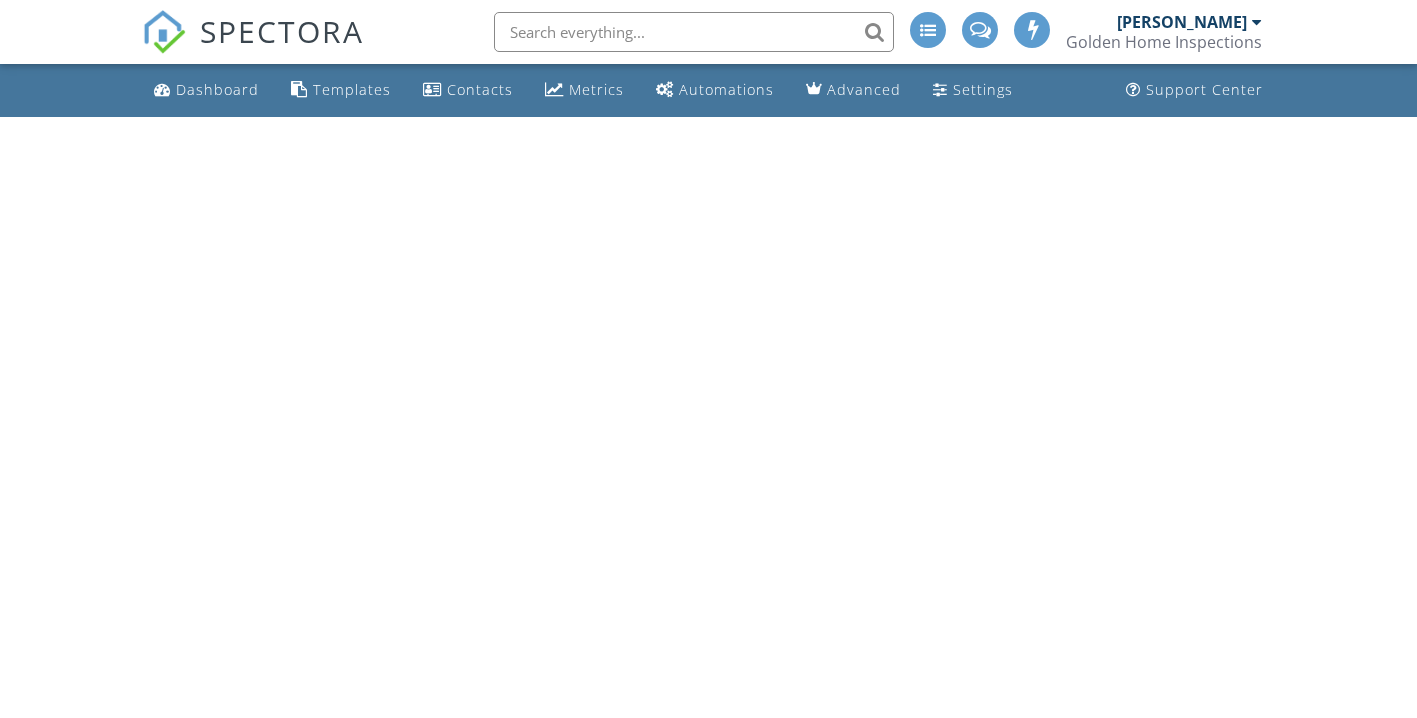 scroll, scrollTop: 0, scrollLeft: 0, axis: both 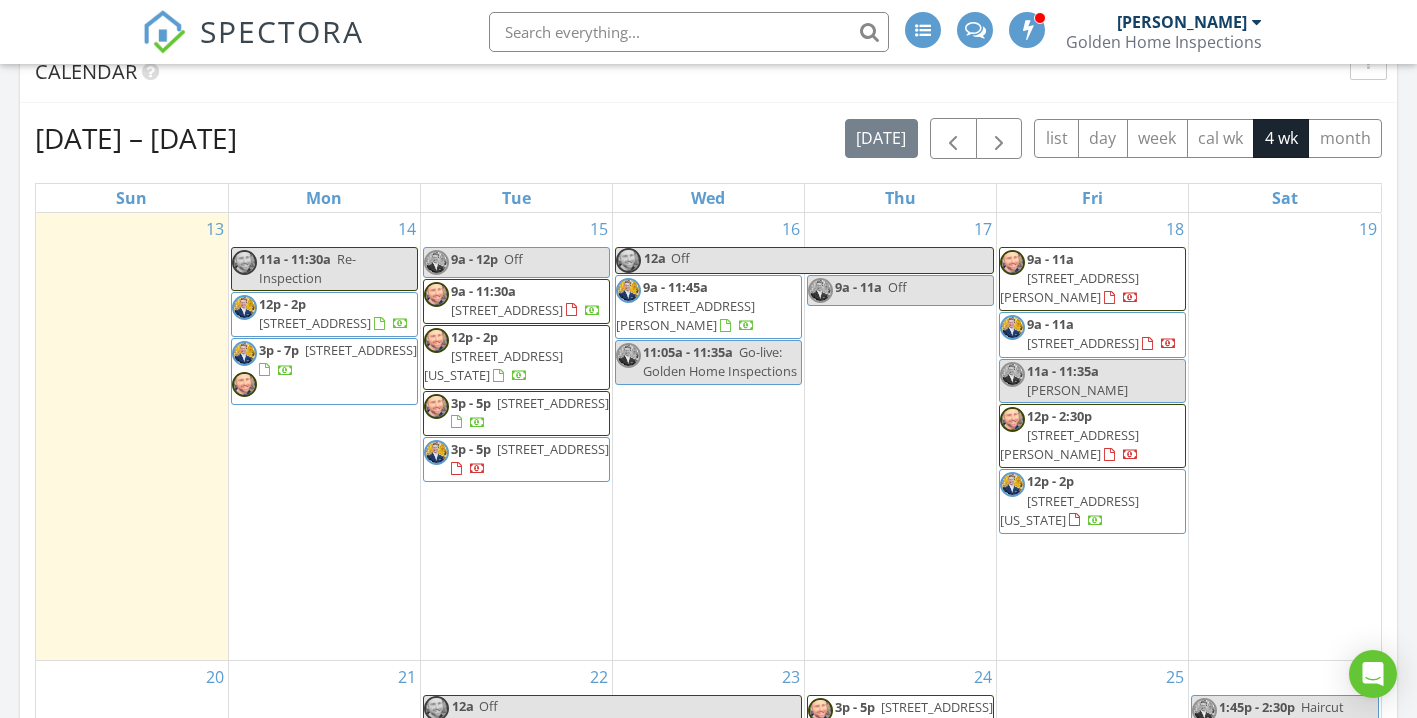 click on "[STREET_ADDRESS][PERSON_NAME]" at bounding box center (1069, 444) 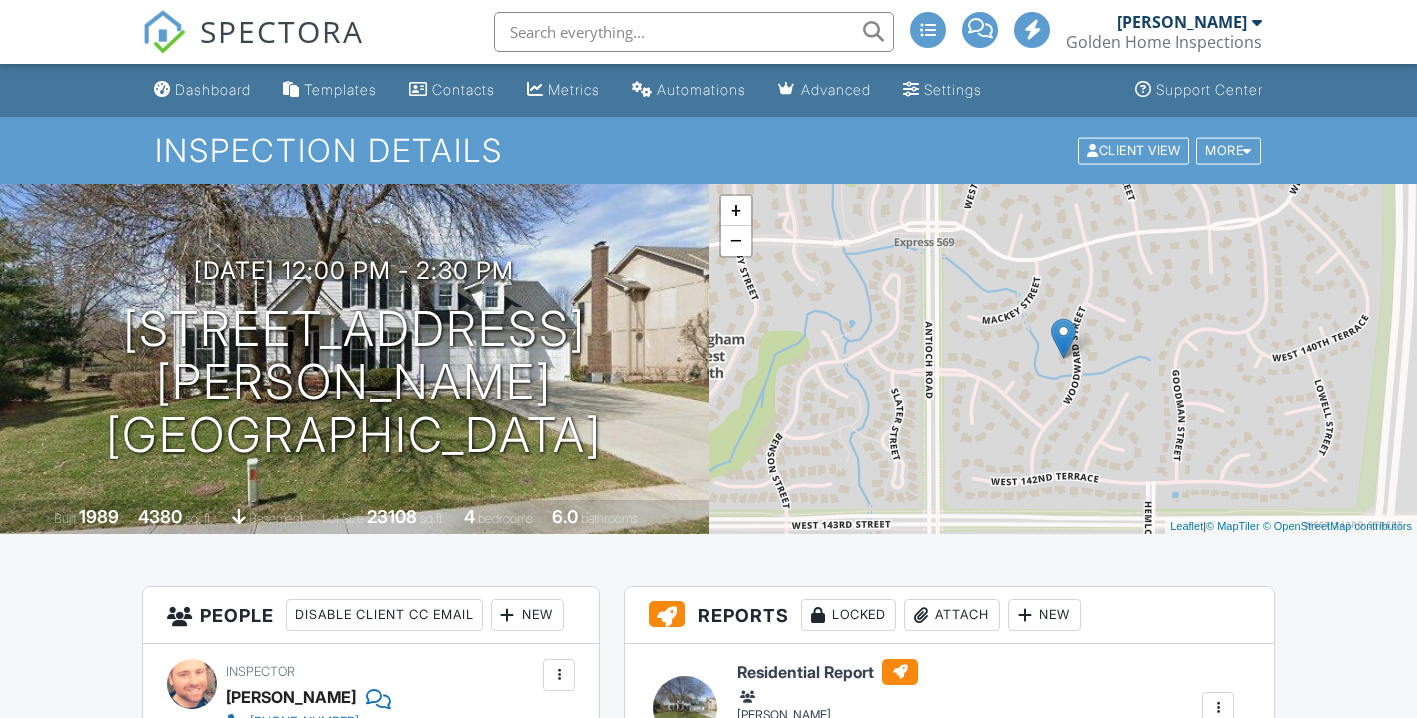 scroll, scrollTop: 0, scrollLeft: 0, axis: both 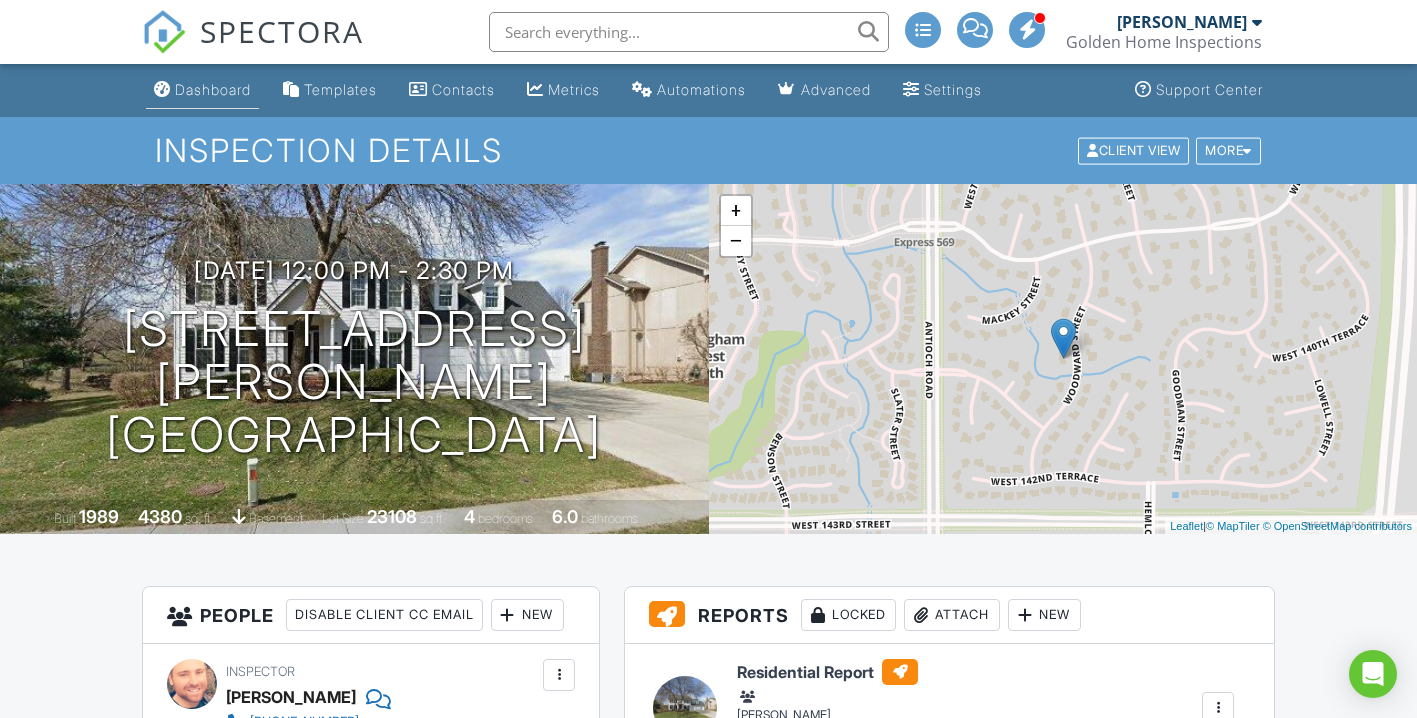 click on "Dashboard" at bounding box center (213, 89) 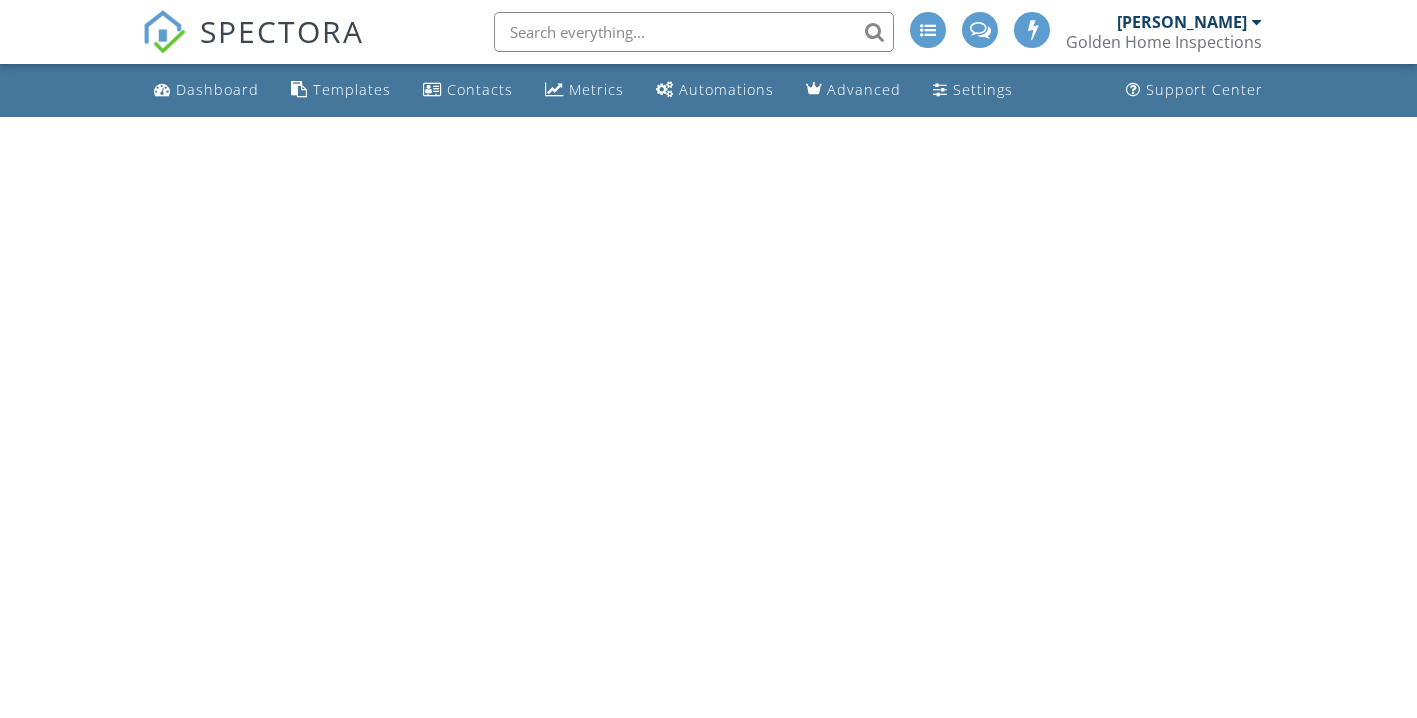 scroll, scrollTop: 0, scrollLeft: 0, axis: both 